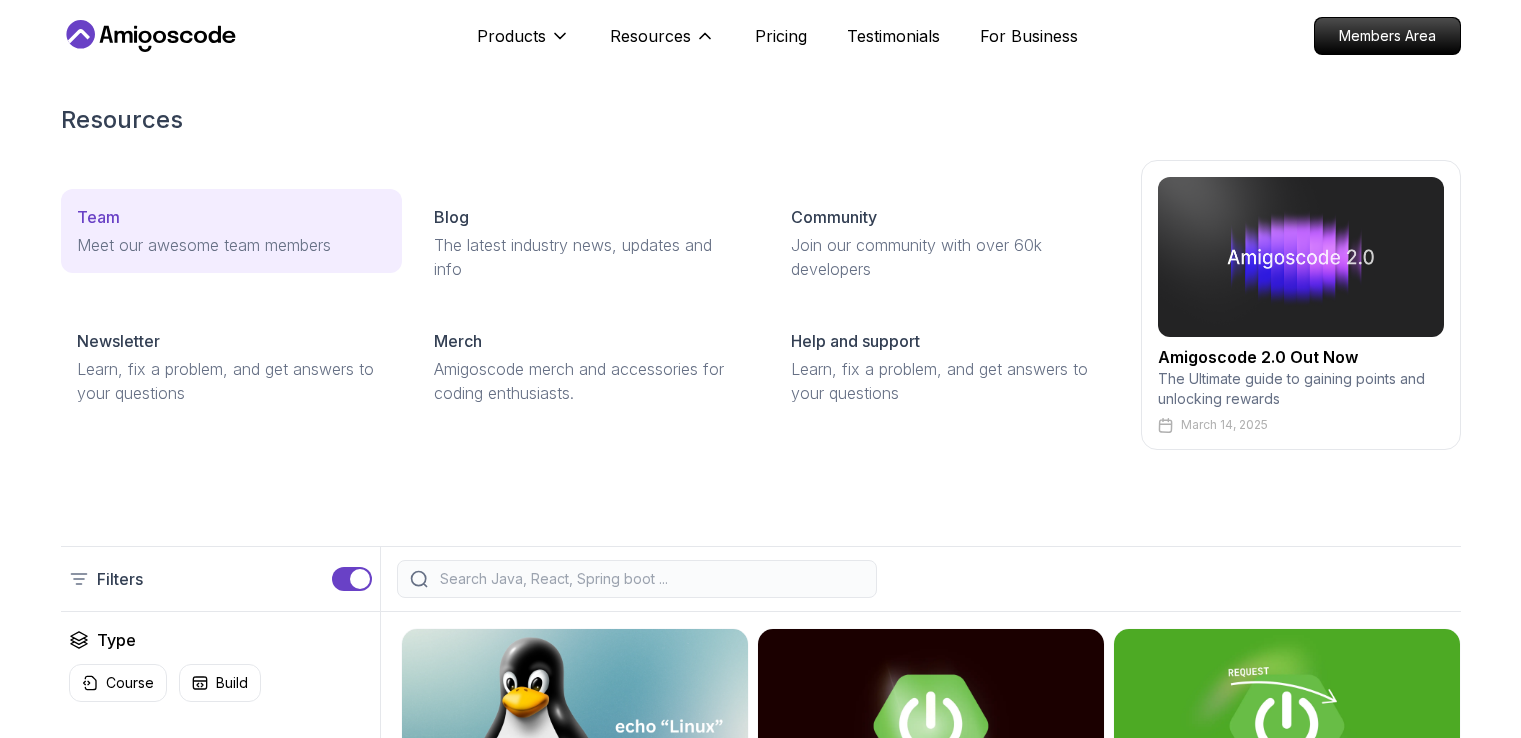 scroll, scrollTop: 0, scrollLeft: 0, axis: both 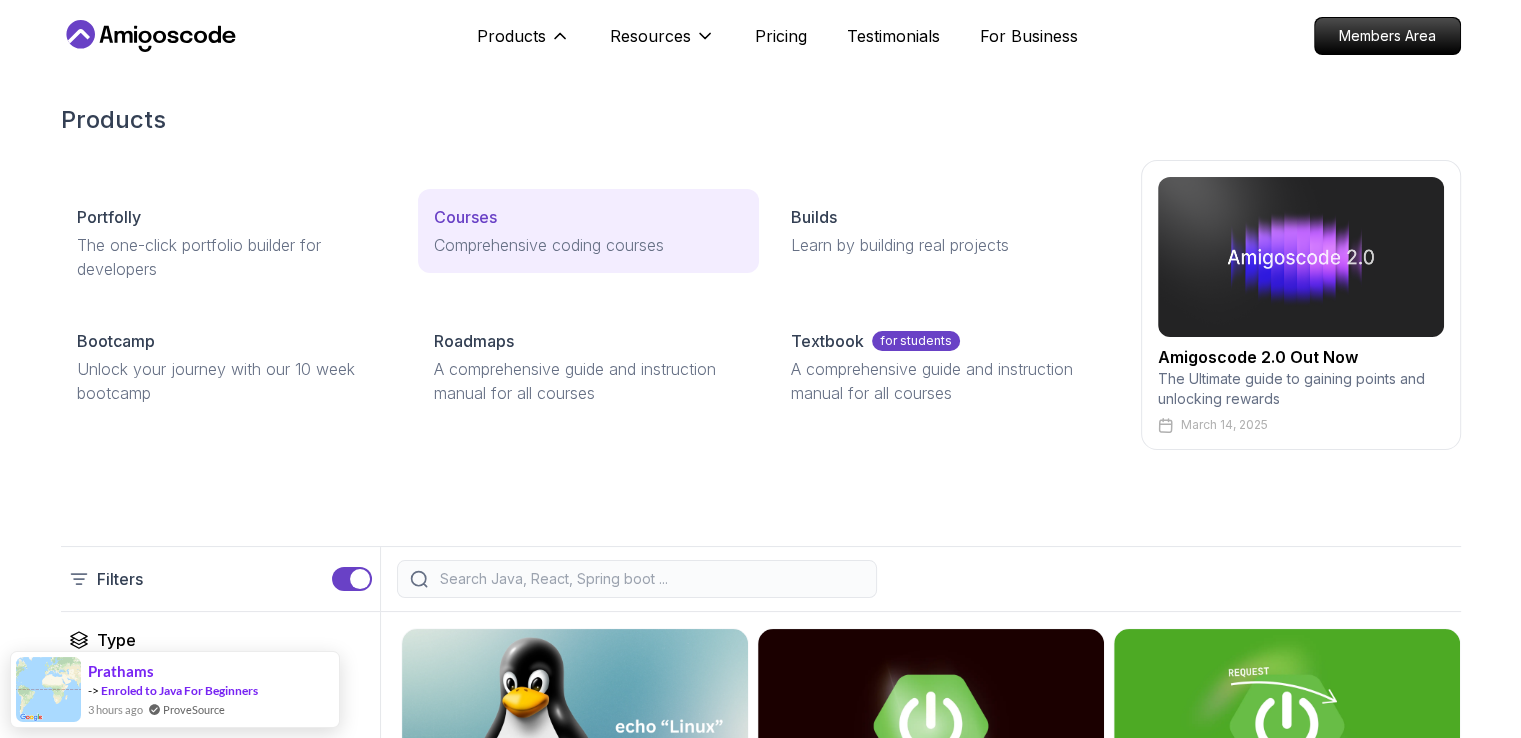 click on "Courses" at bounding box center [465, 217] 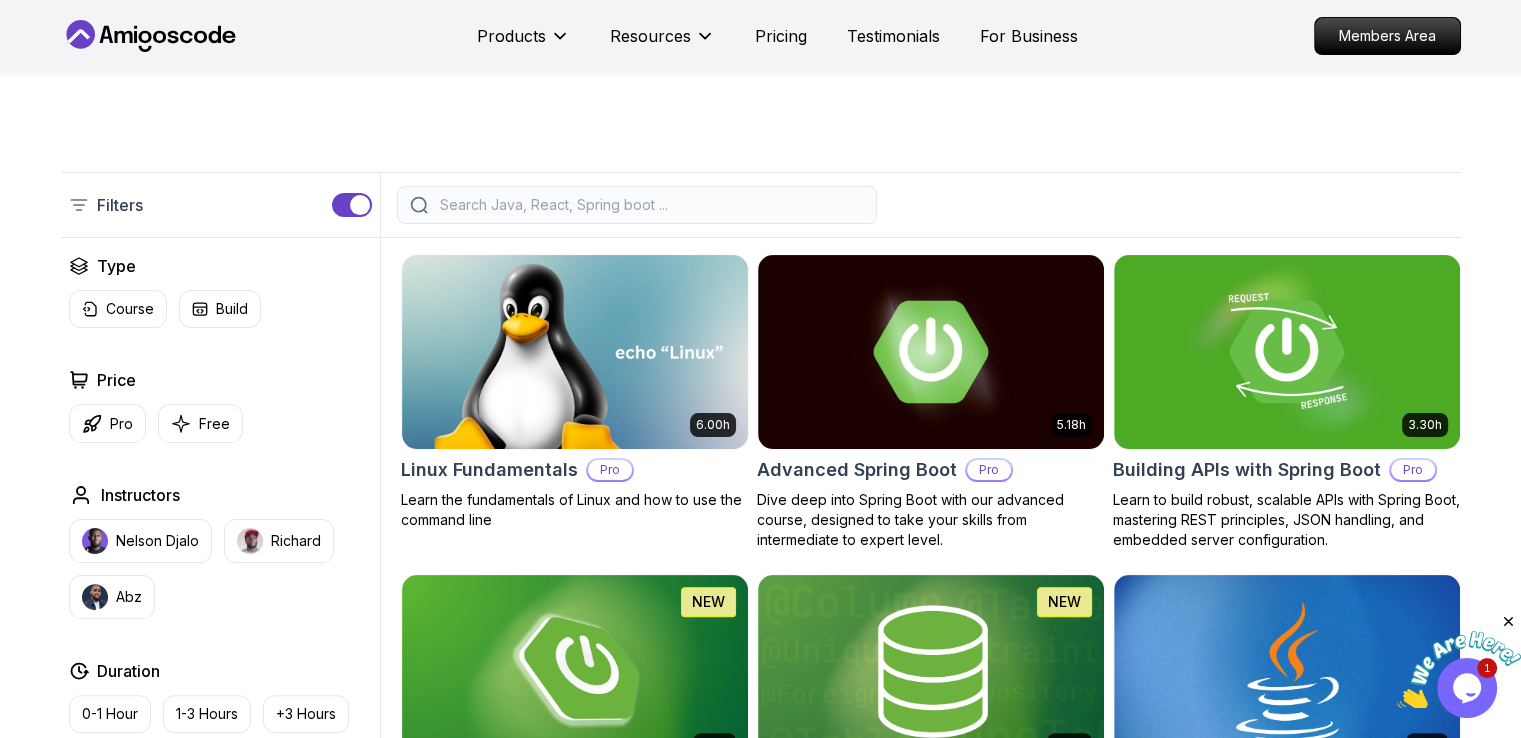 scroll, scrollTop: 400, scrollLeft: 0, axis: vertical 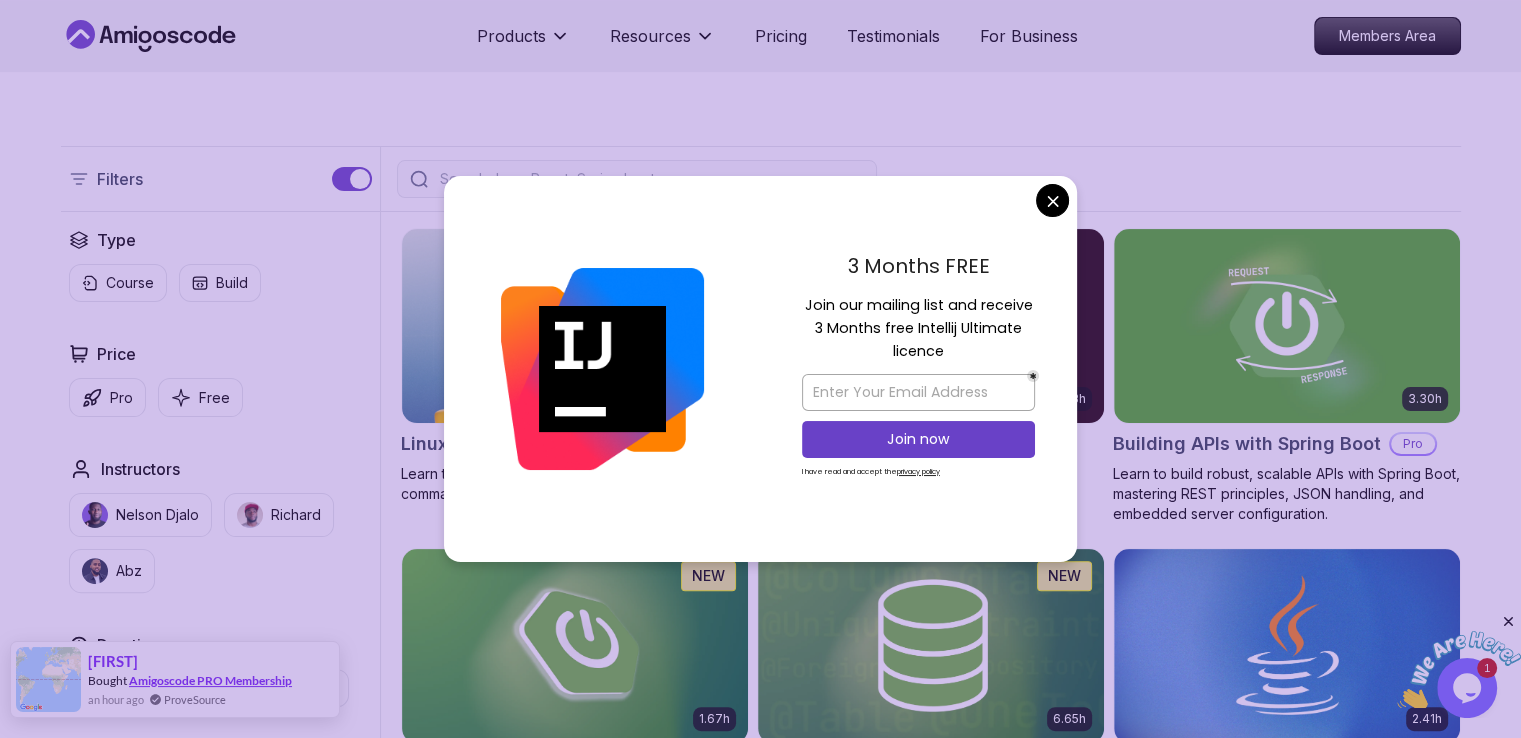 click on "Amigoscode PRO Membership" at bounding box center [210, 680] 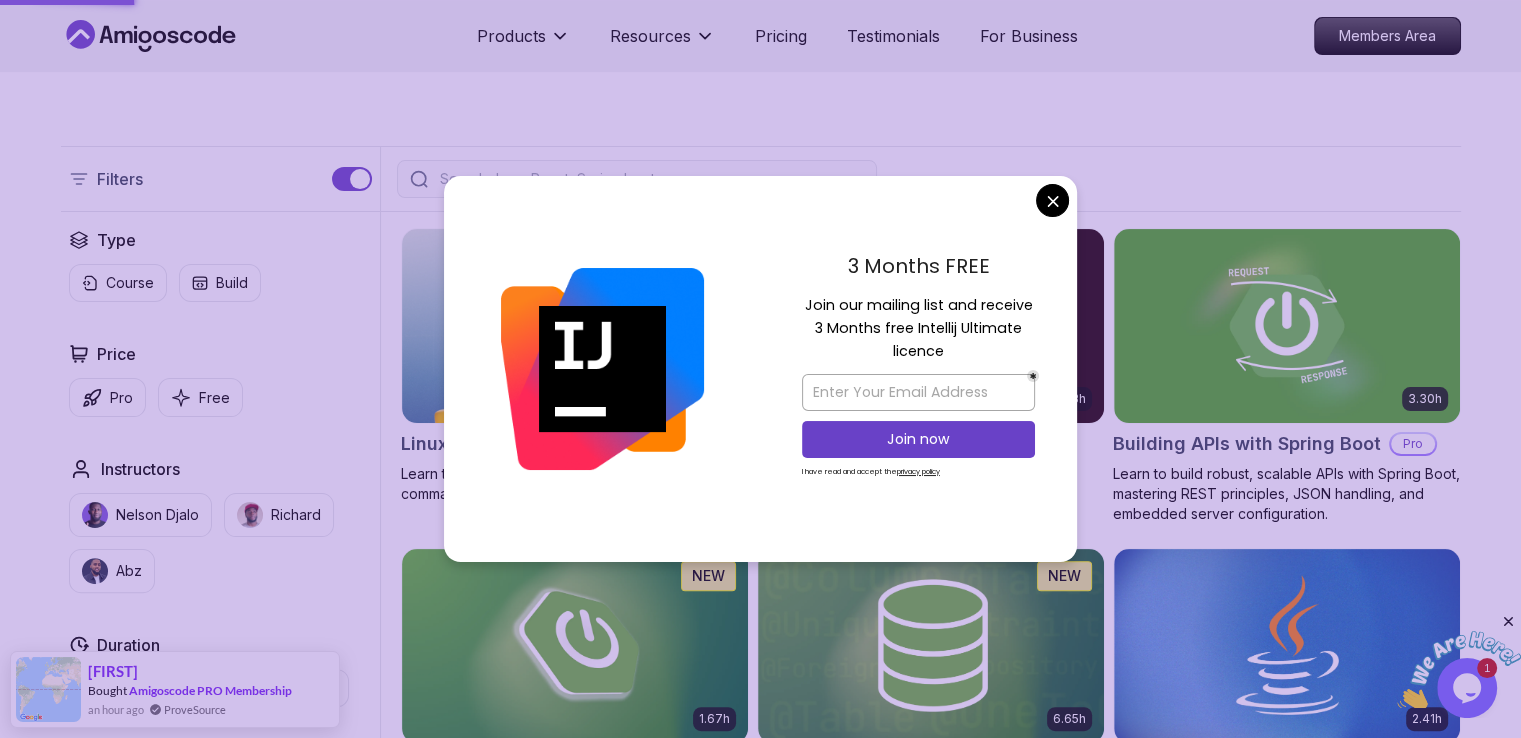 click on "Products Resources Pricing Testimonials For Business Members Area Products Resources Pricing Testimonials For Business Members Area All Courses Learn Java, Spring Boot, DevOps & More with Amigoscode Premium Courses Master in-demand skills like Java, Spring Boot, DevOps, React, and more through hands-on, expert-led courses. Advance your software development career with real-world projects and practical learning. Filters Filters Type Course Build Price Pro Free Instructors Nelson Djalo Richard Abz Duration 0-1 Hour 1-3 Hours +3 Hours Track Front End Back End Dev Ops Full Stack Level Junior Mid-level Senior 6.00h Linux Fundamentals Pro Learn the fundamentals of Linux and how to use the command line 5.18h Advanced Spring Boot Pro Dive deep into Spring Boot with our advanced course, designed to take your skills from intermediate to expert level. 3.30h Building APIs with Spring Boot Pro 1.67h NEW Spring Boot for Beginners Build a CRUD API with Spring Boot and PostgreSQL database using Spring Data JPA and Spring AI" at bounding box center [760, 4575] 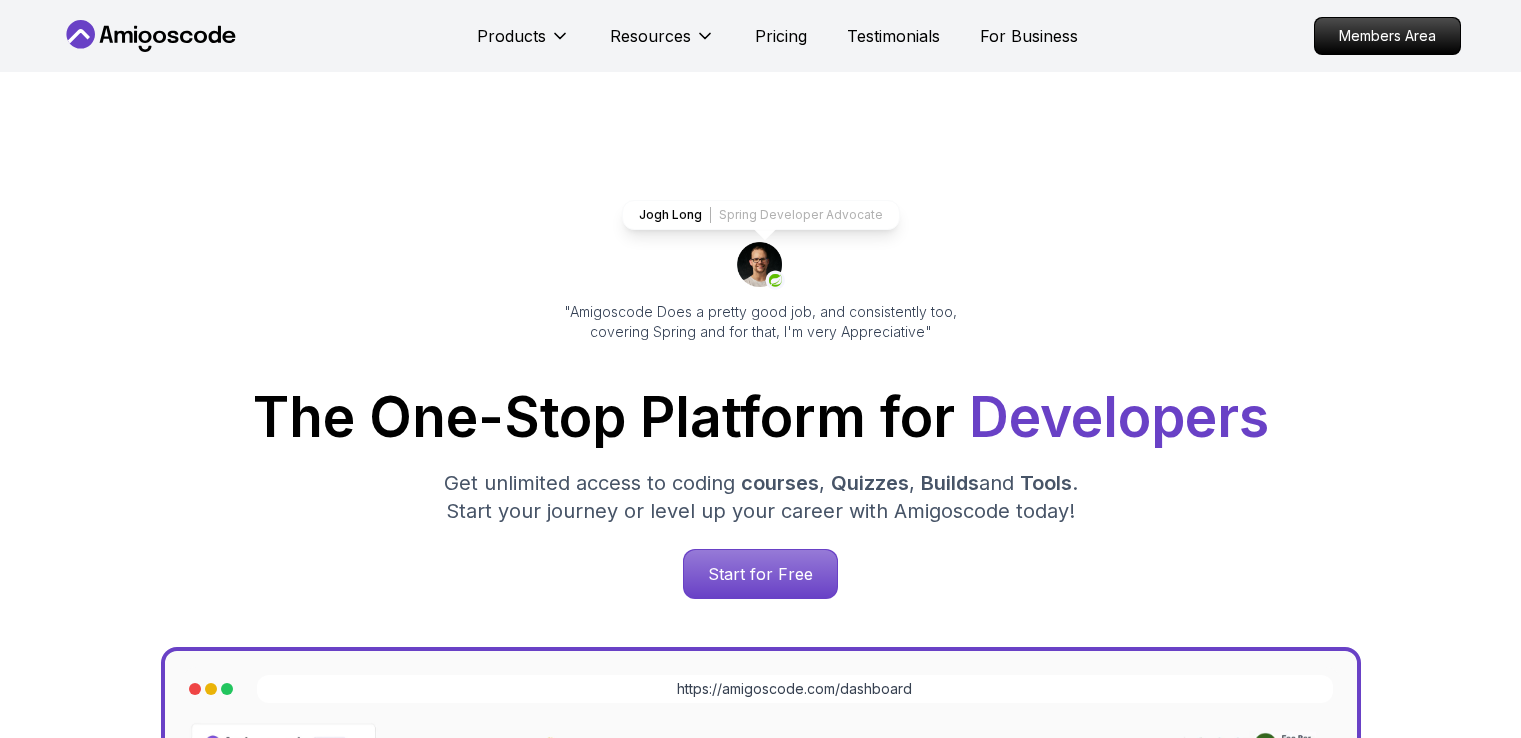 scroll, scrollTop: 4377, scrollLeft: 0, axis: vertical 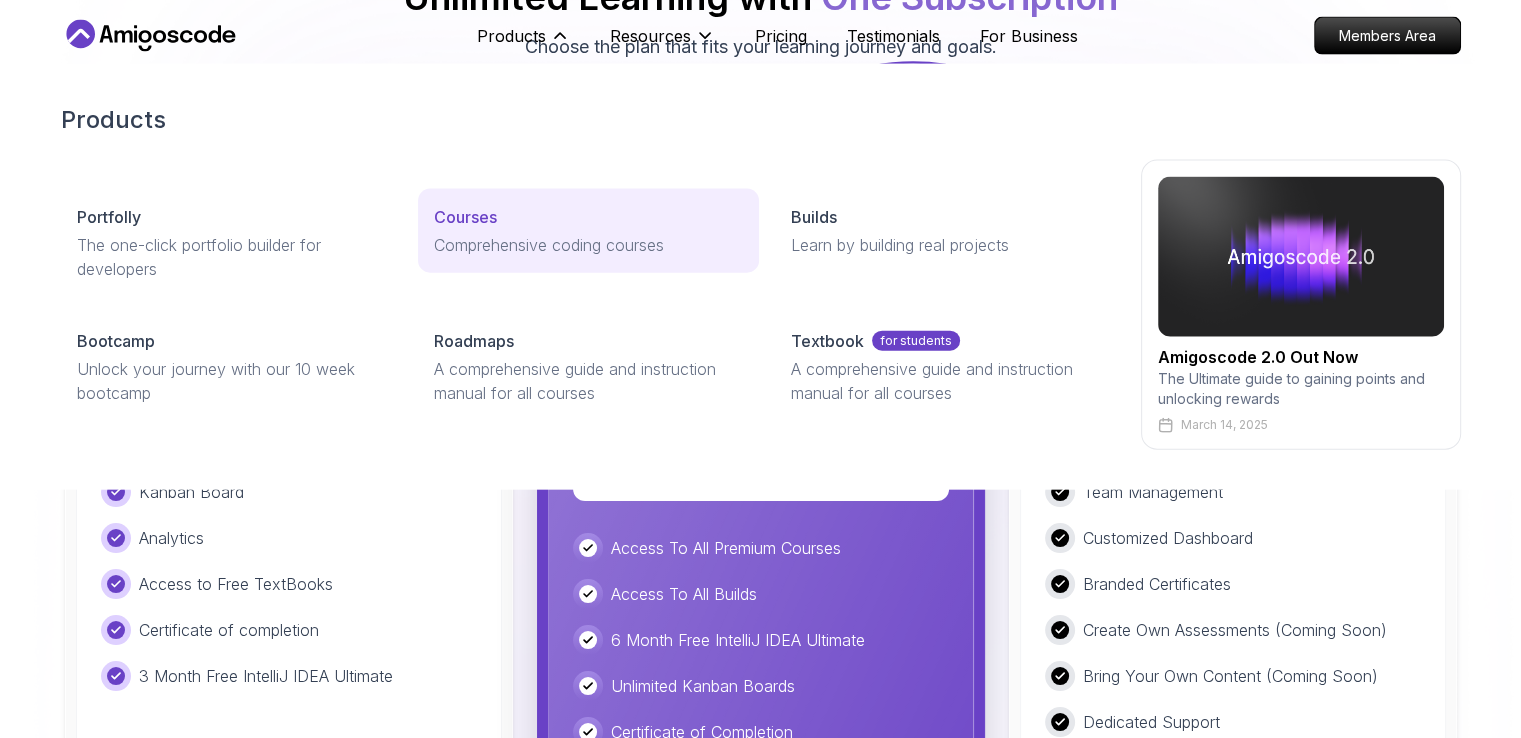 click on "Courses" at bounding box center [465, 217] 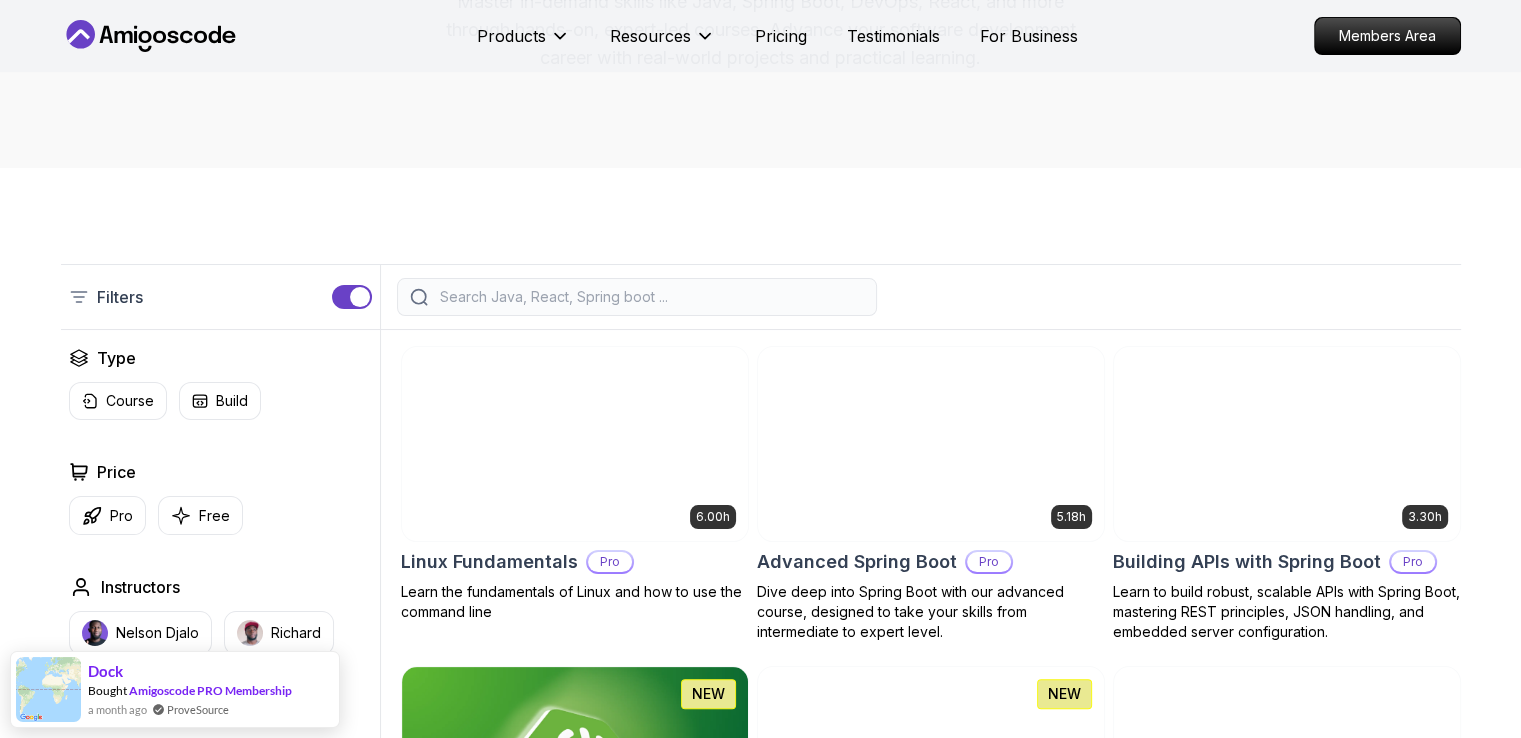 scroll, scrollTop: 200, scrollLeft: 0, axis: vertical 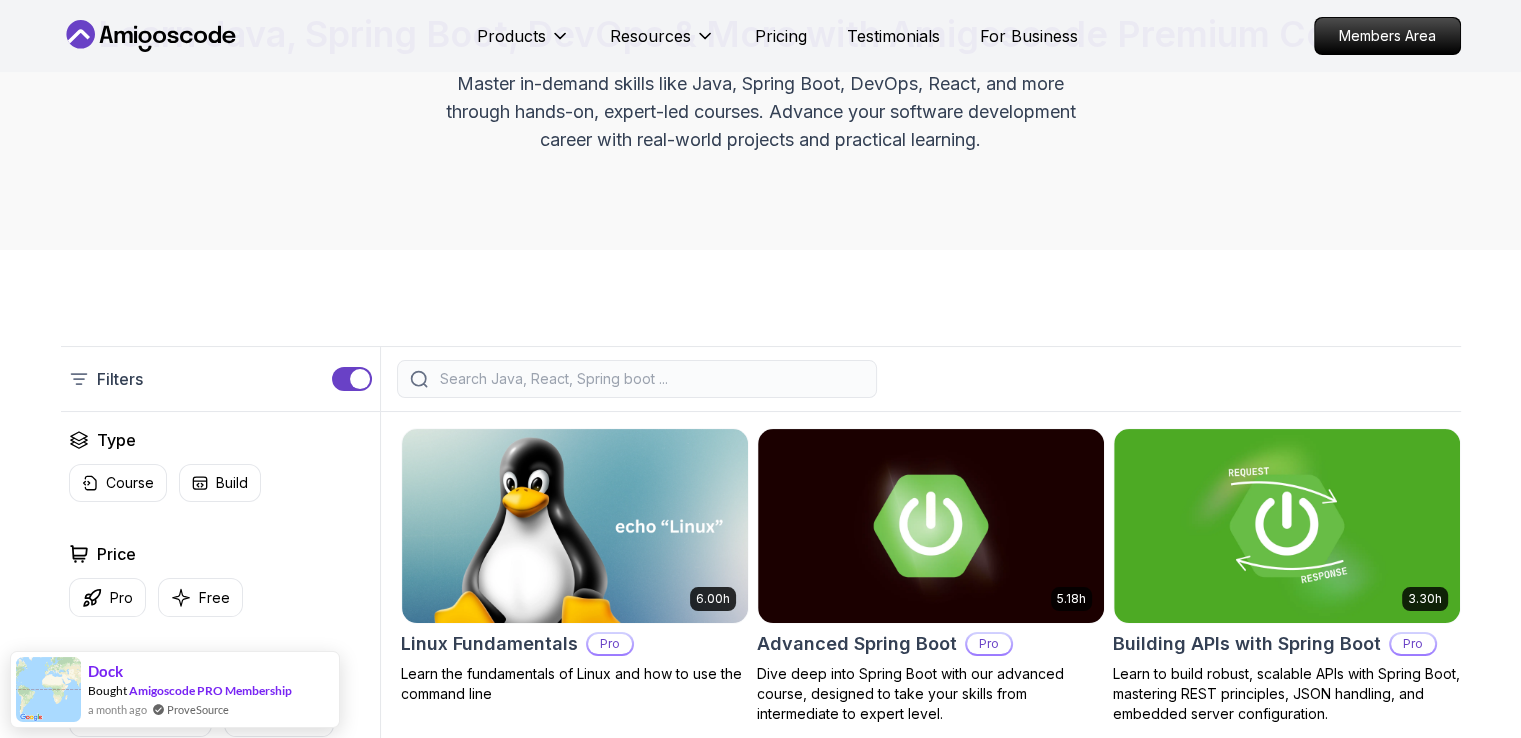 click at bounding box center (650, 379) 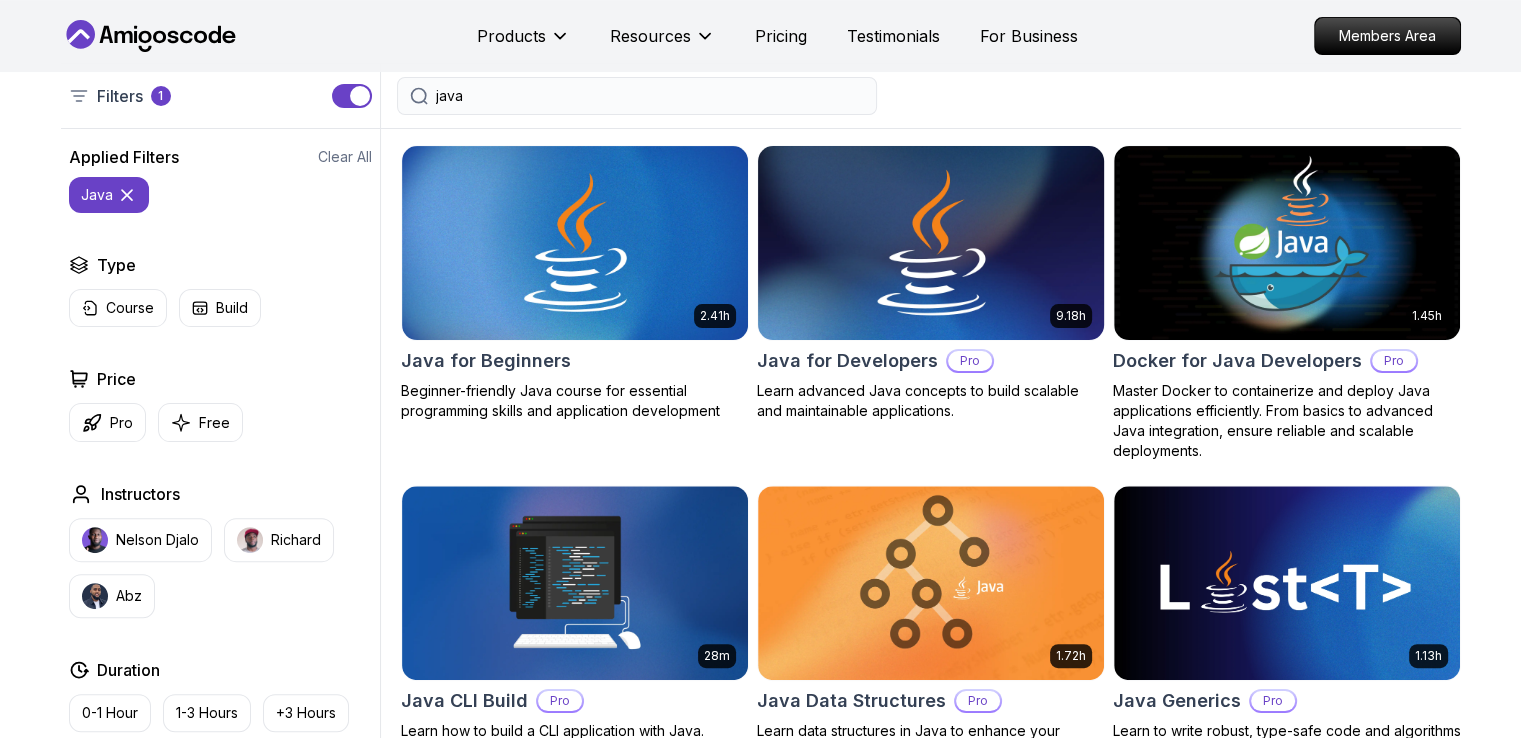 scroll, scrollTop: 500, scrollLeft: 0, axis: vertical 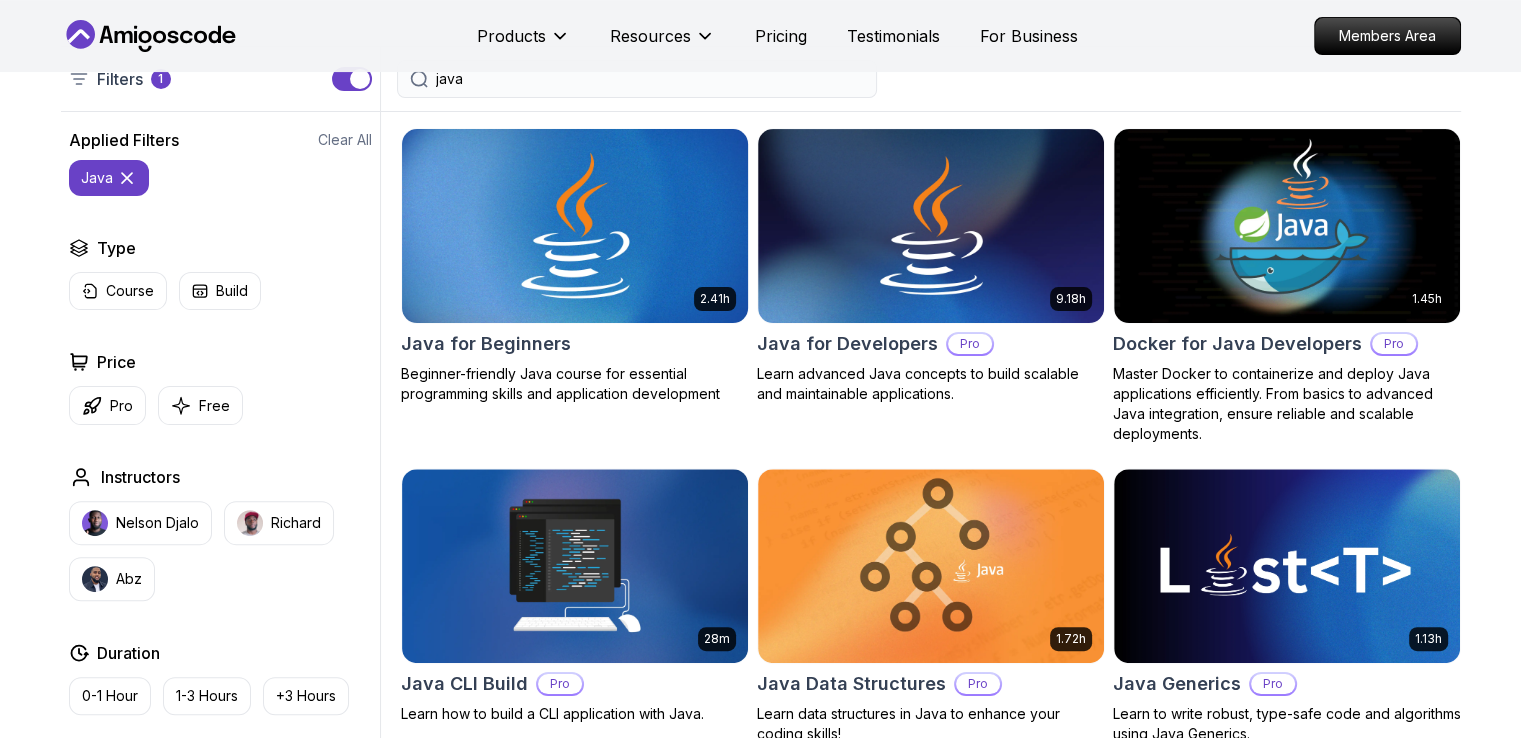 type on "java" 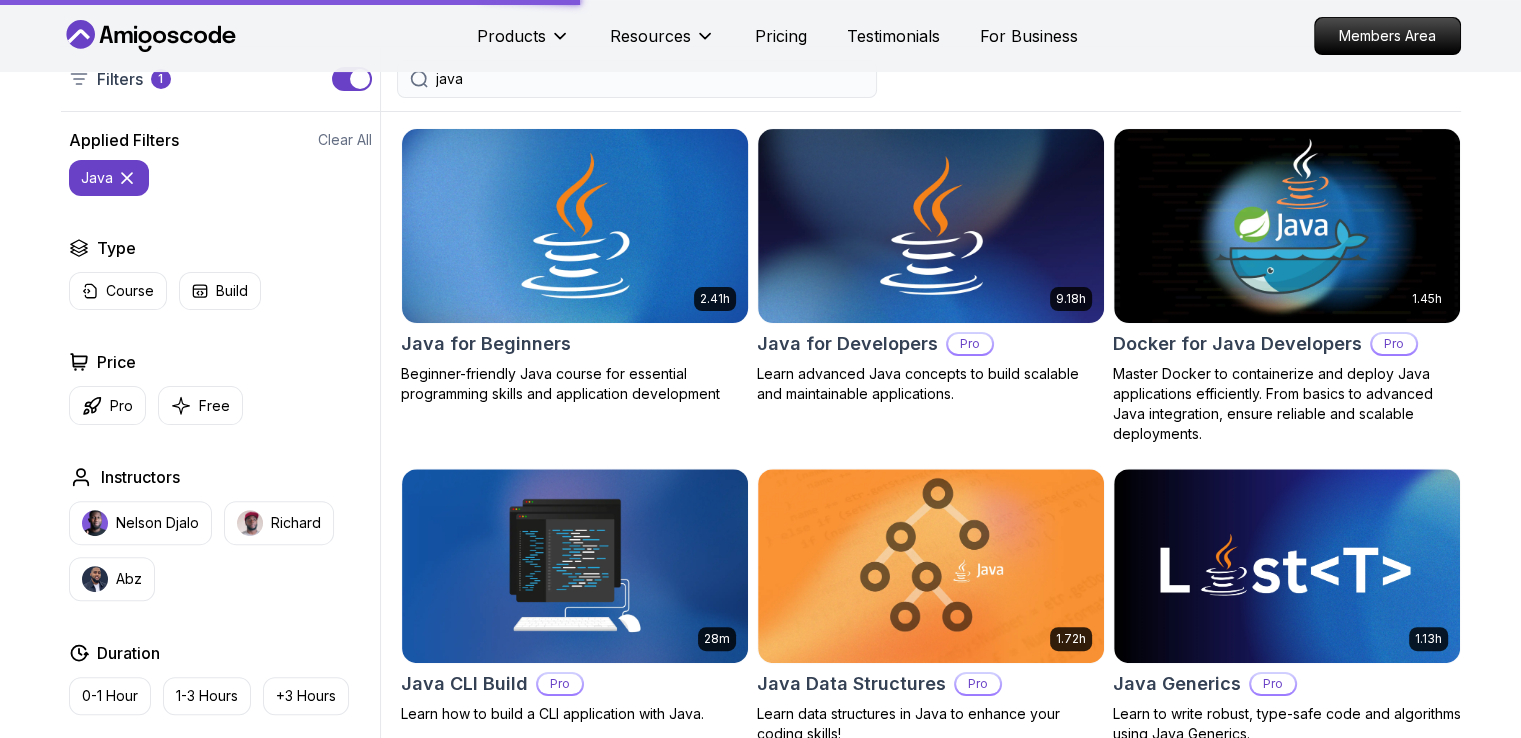 click at bounding box center (574, 225) 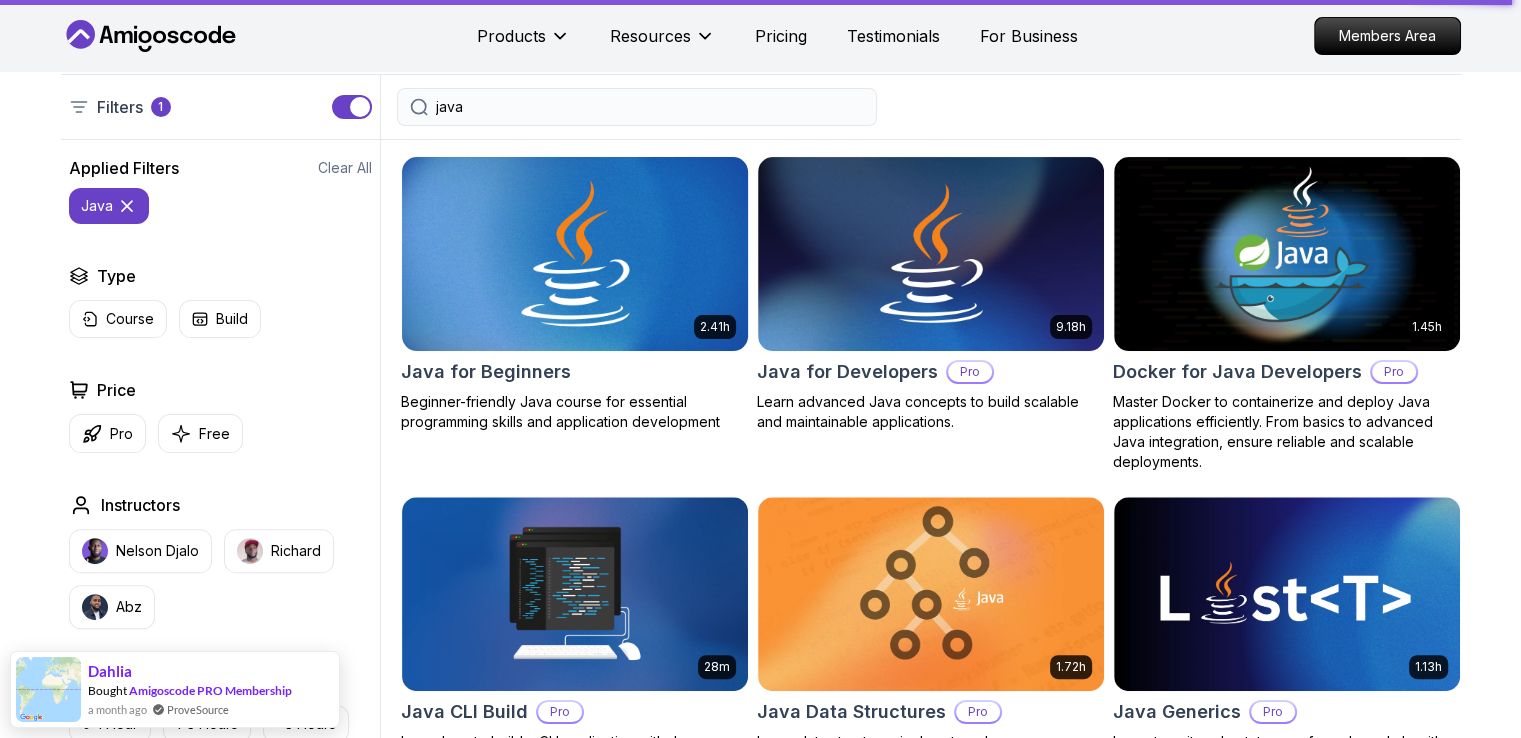 scroll, scrollTop: 500, scrollLeft: 0, axis: vertical 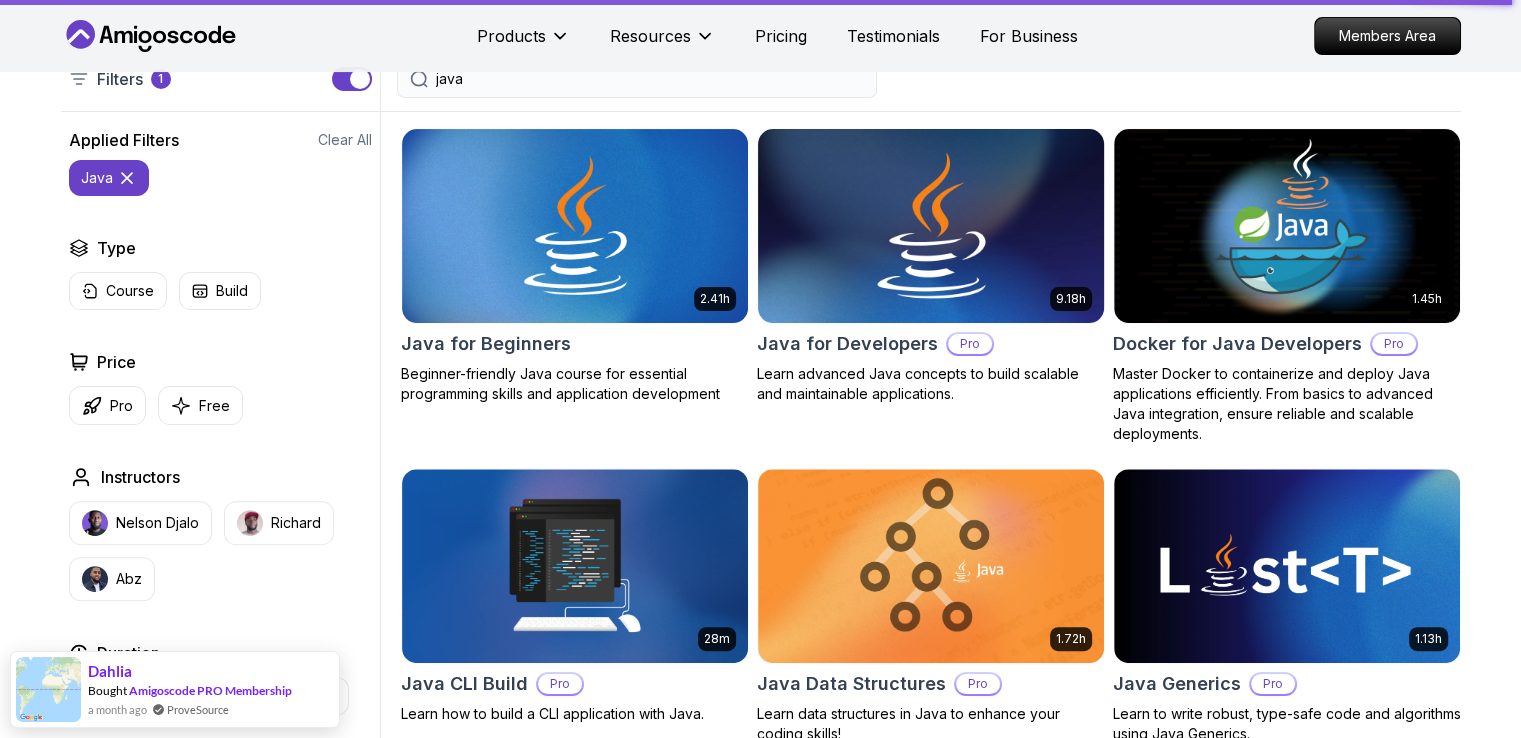 click at bounding box center [930, 225] 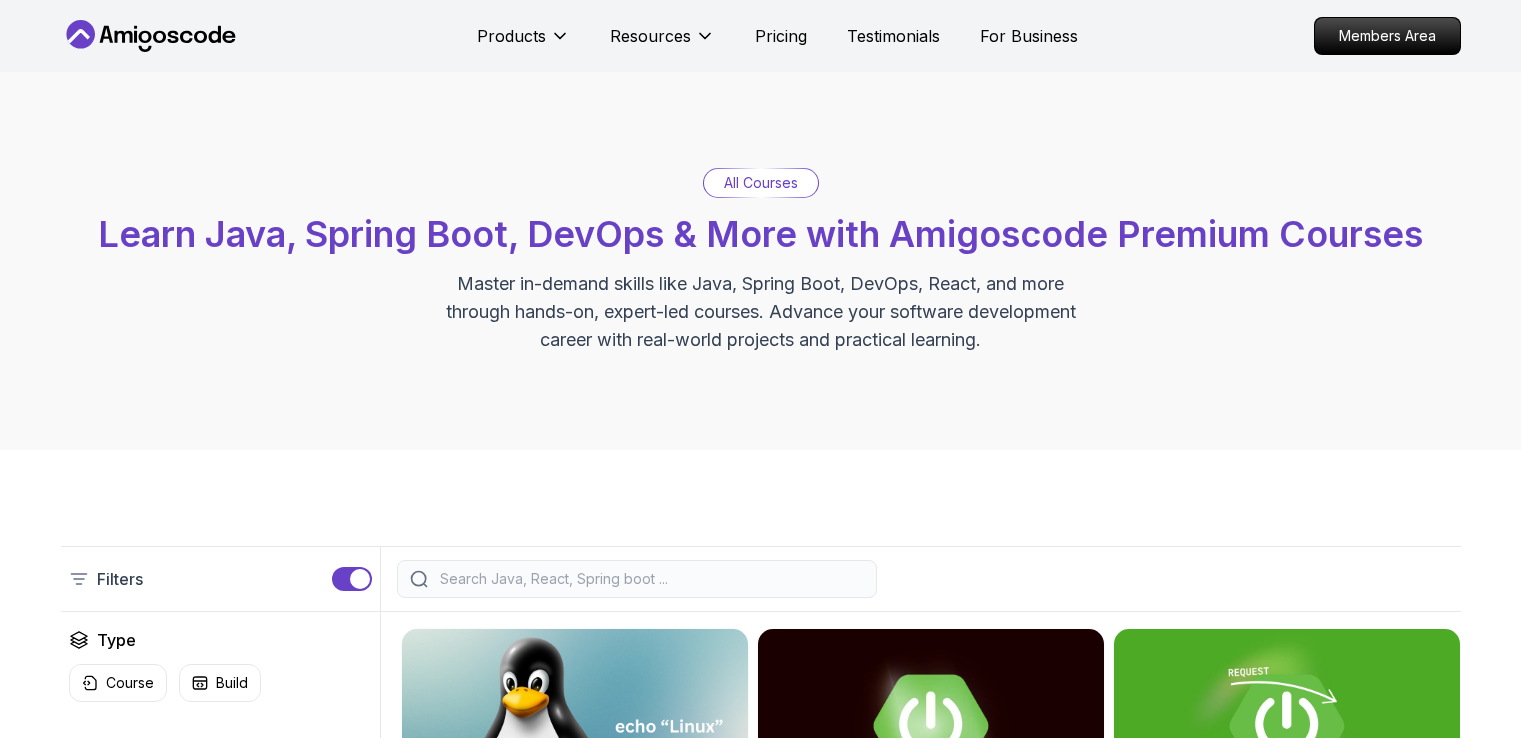 scroll, scrollTop: 245, scrollLeft: 0, axis: vertical 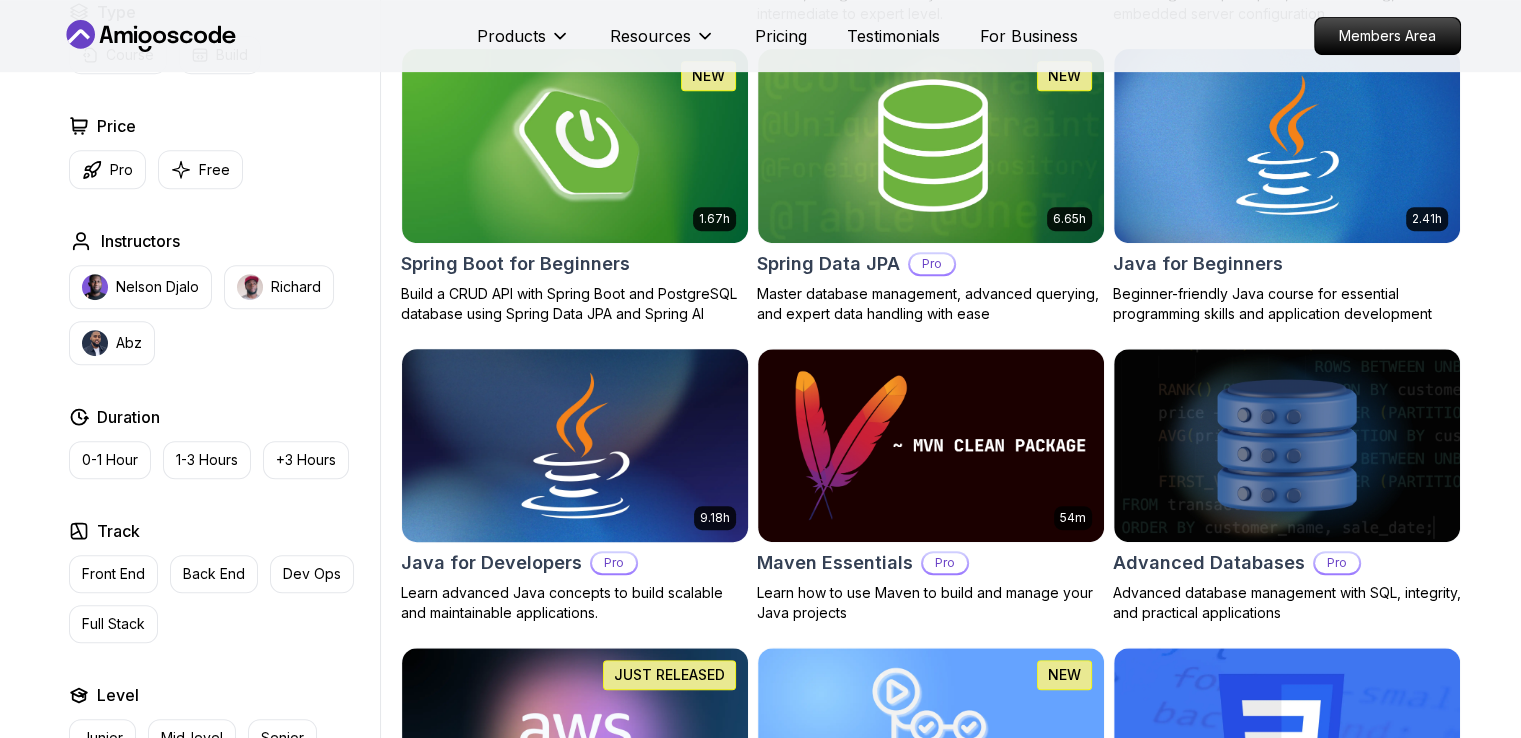 click at bounding box center [574, 445] 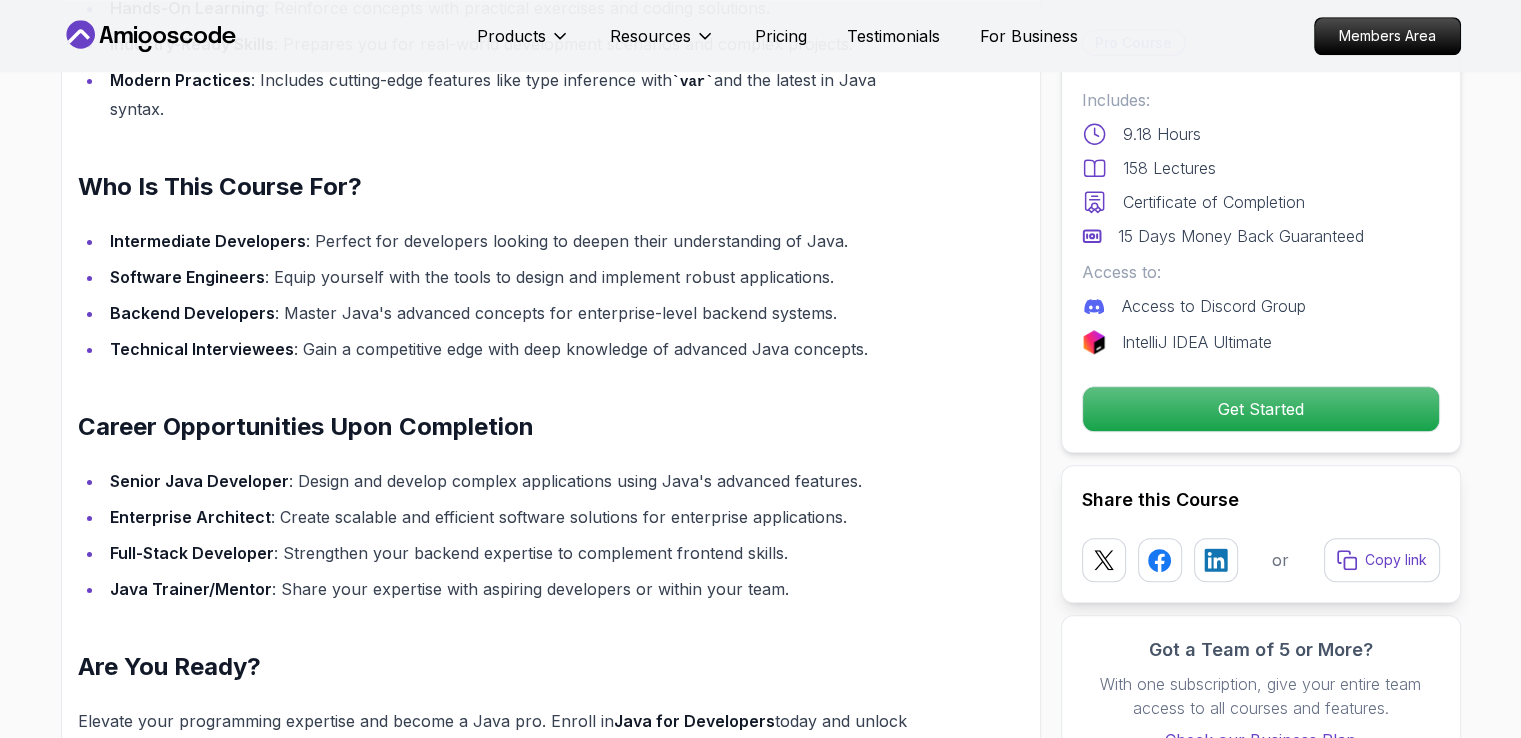 scroll, scrollTop: 1700, scrollLeft: 0, axis: vertical 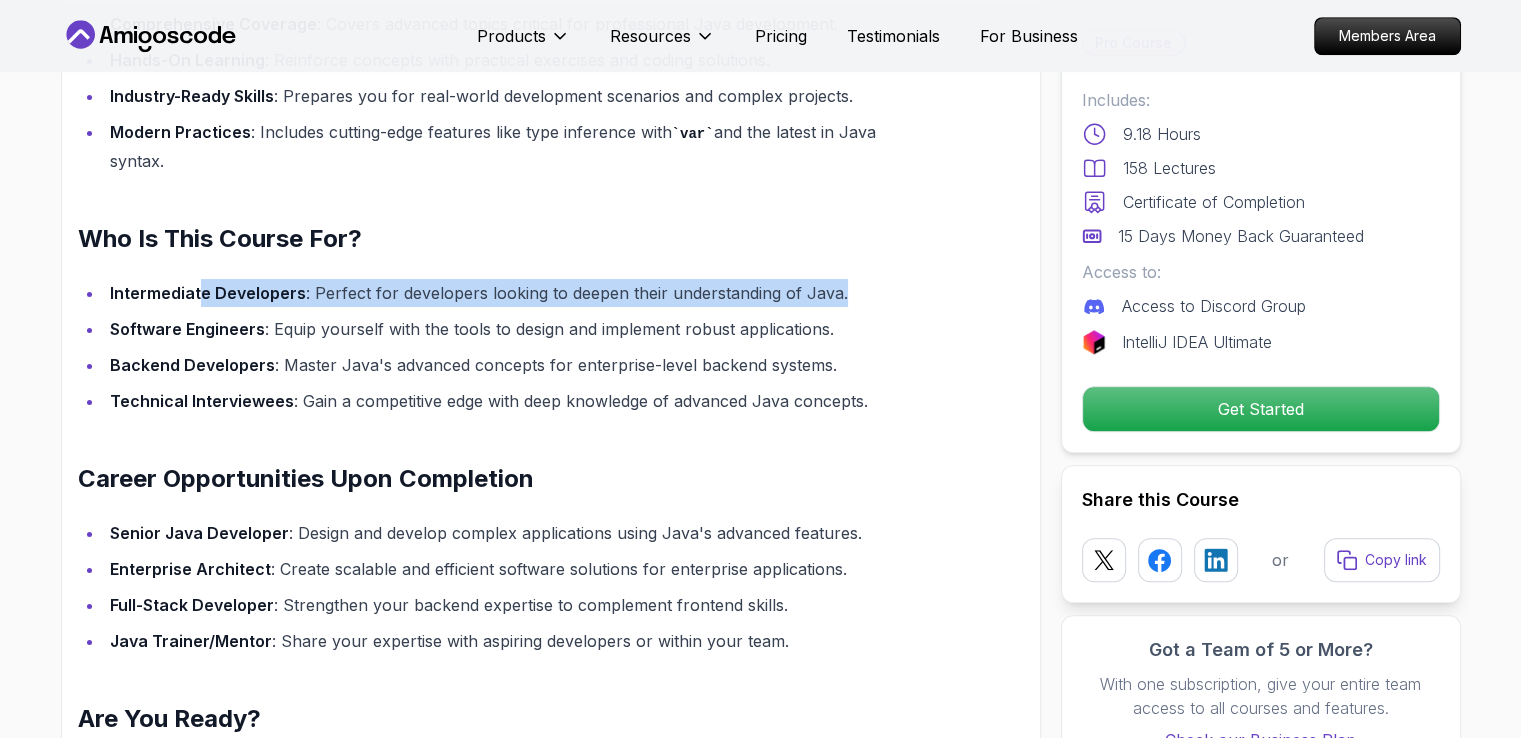 drag, startPoint x: 861, startPoint y: 292, endPoint x: 197, endPoint y: 292, distance: 664 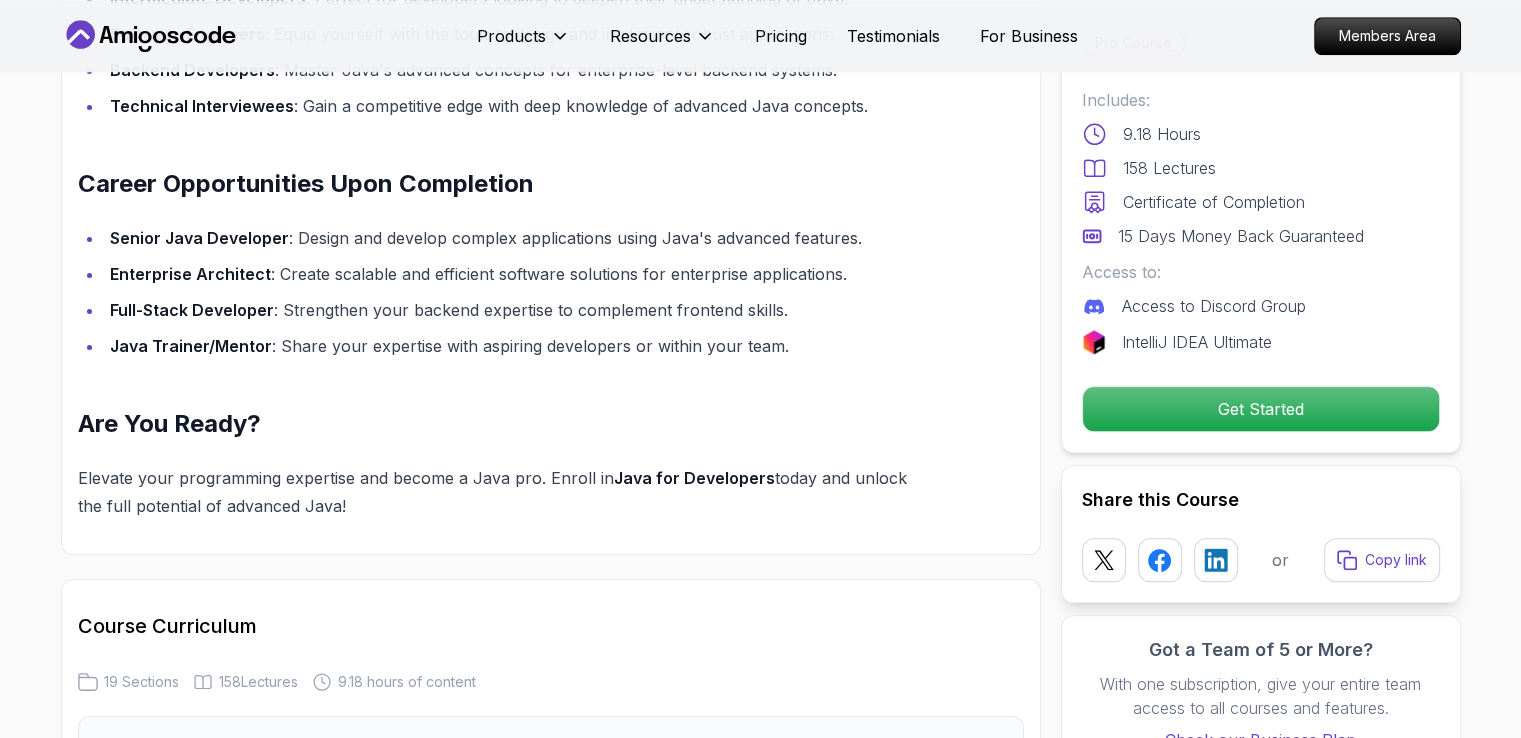 scroll, scrollTop: 2000, scrollLeft: 0, axis: vertical 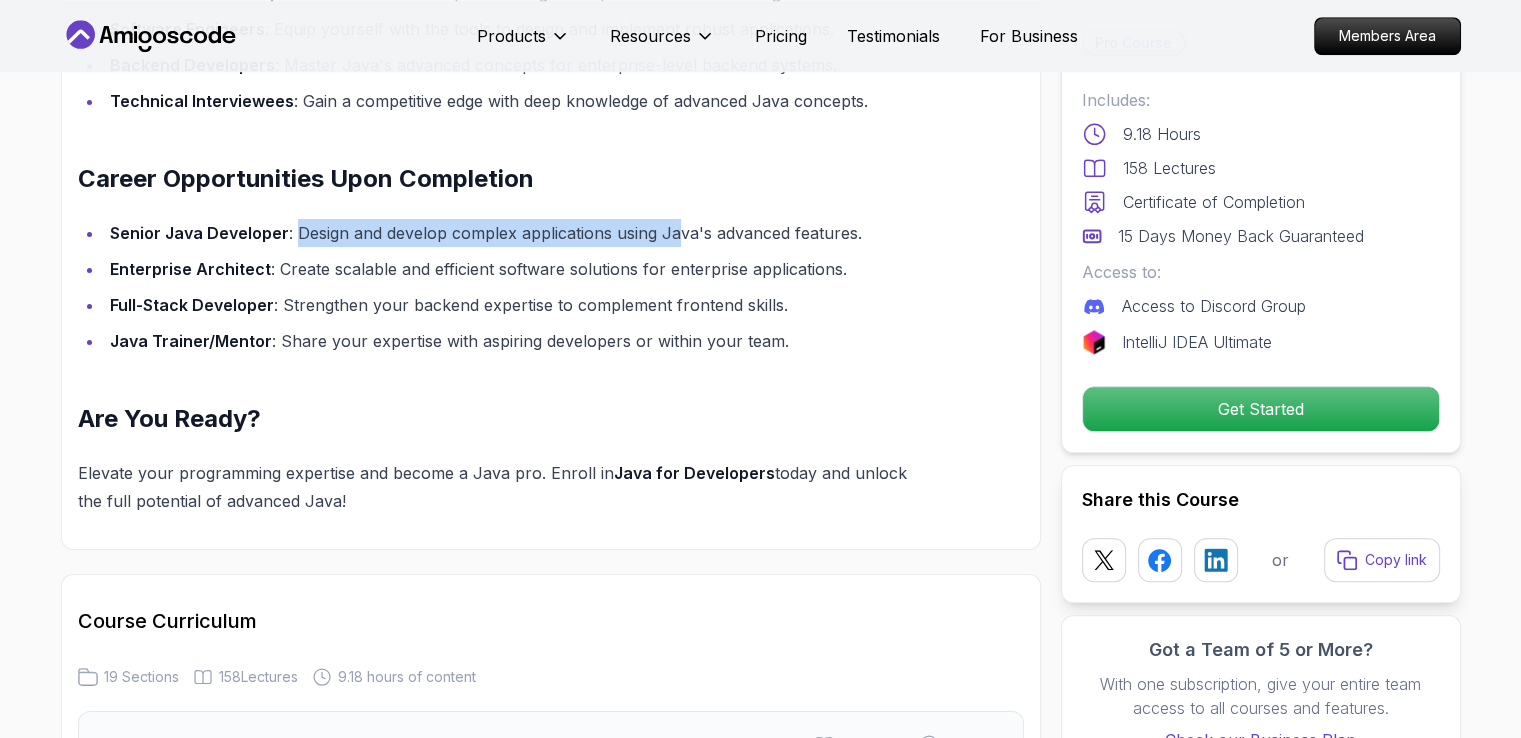 drag, startPoint x: 296, startPoint y: 231, endPoint x: 890, endPoint y: 236, distance: 594.02106 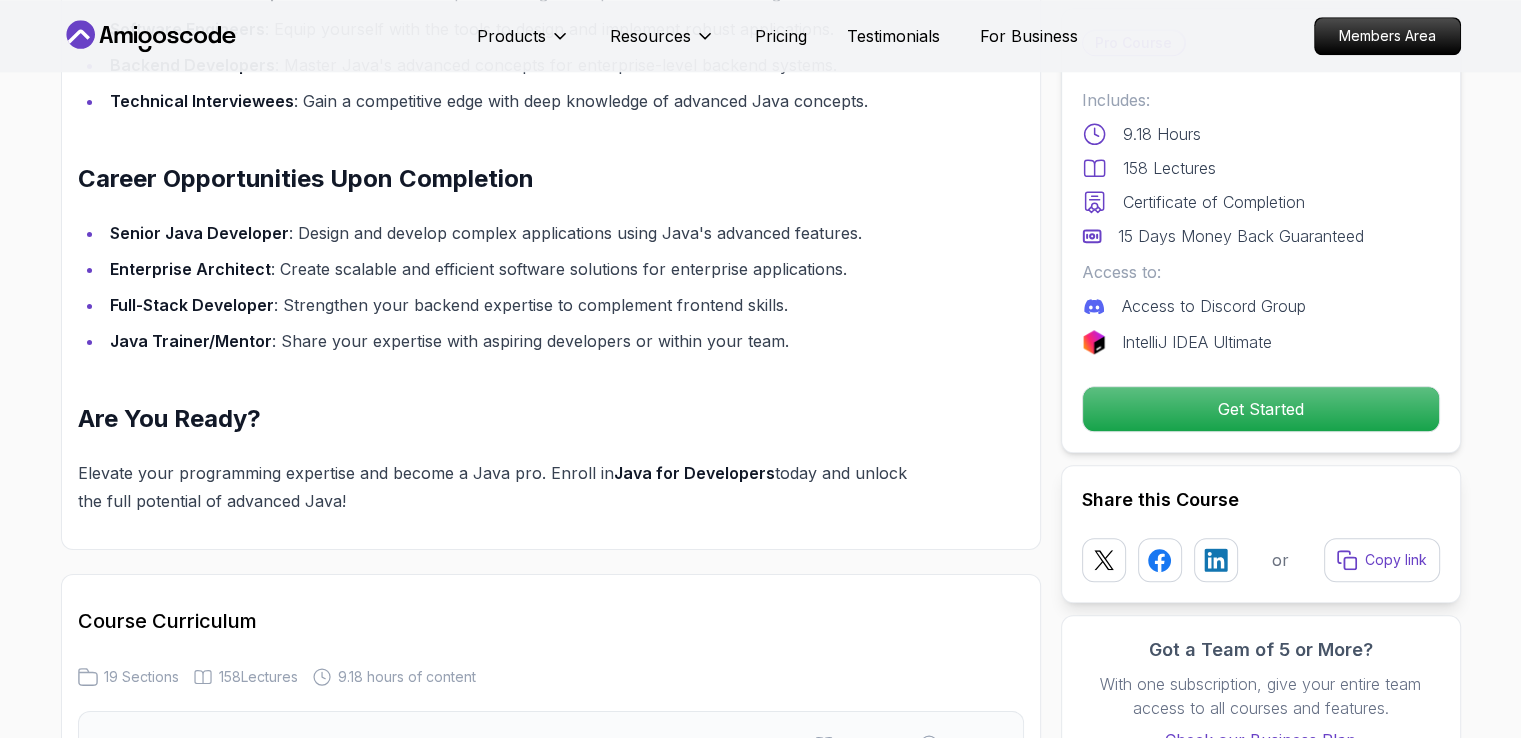 click on "Senior Java Developer : Design and develop complex applications using Java's advanced features." at bounding box center (516, 233) 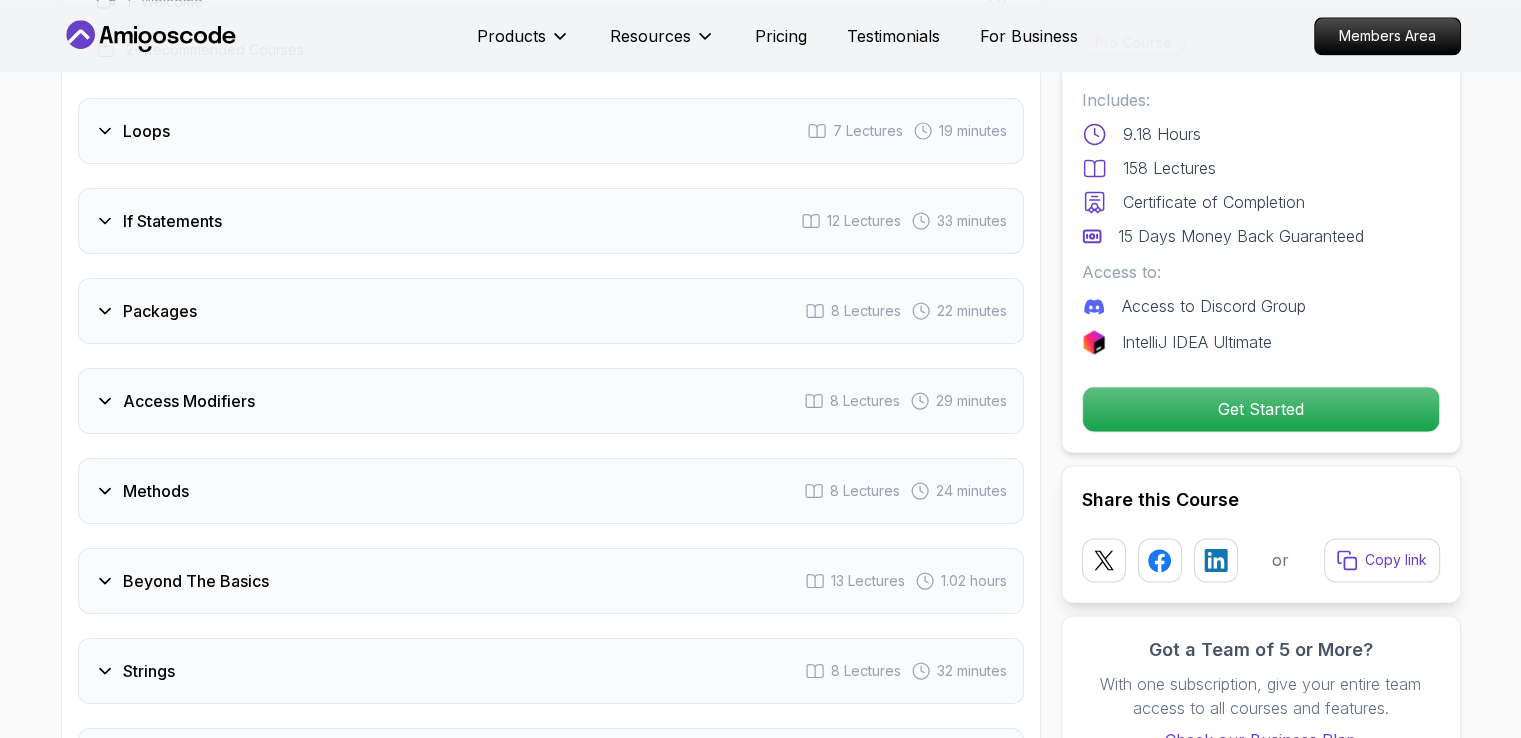 scroll, scrollTop: 2900, scrollLeft: 0, axis: vertical 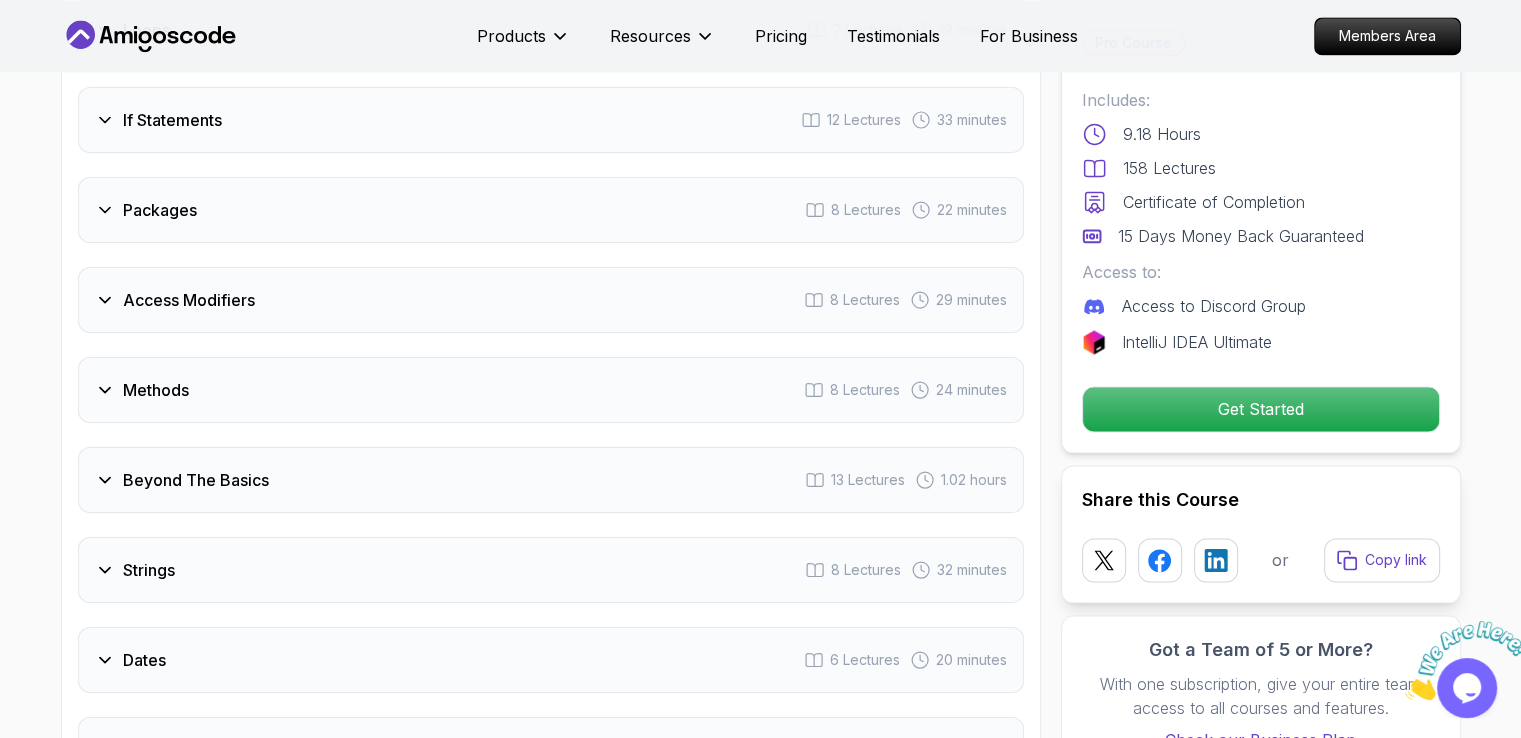 click on "Access Modifiers" at bounding box center [189, 300] 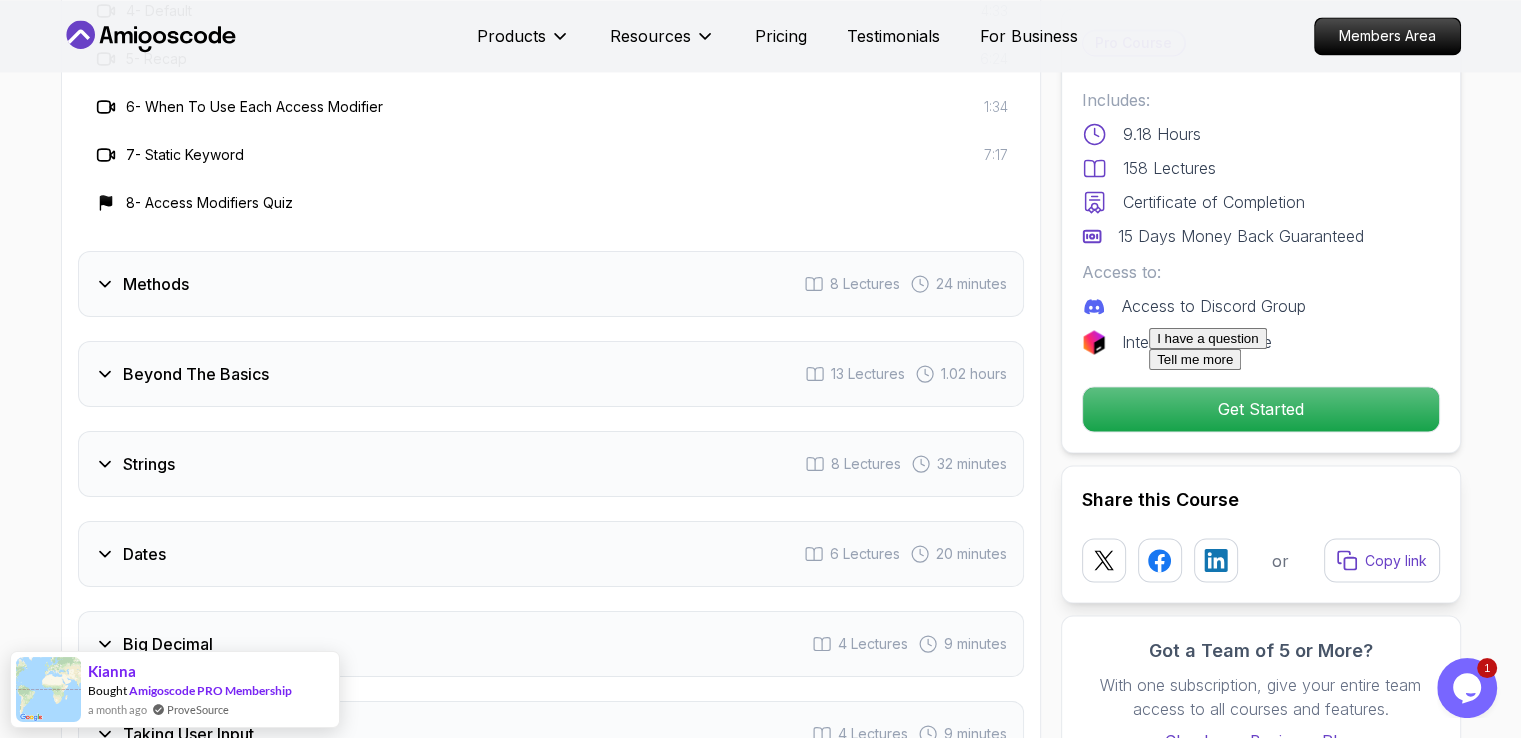 scroll, scrollTop: 3304, scrollLeft: 0, axis: vertical 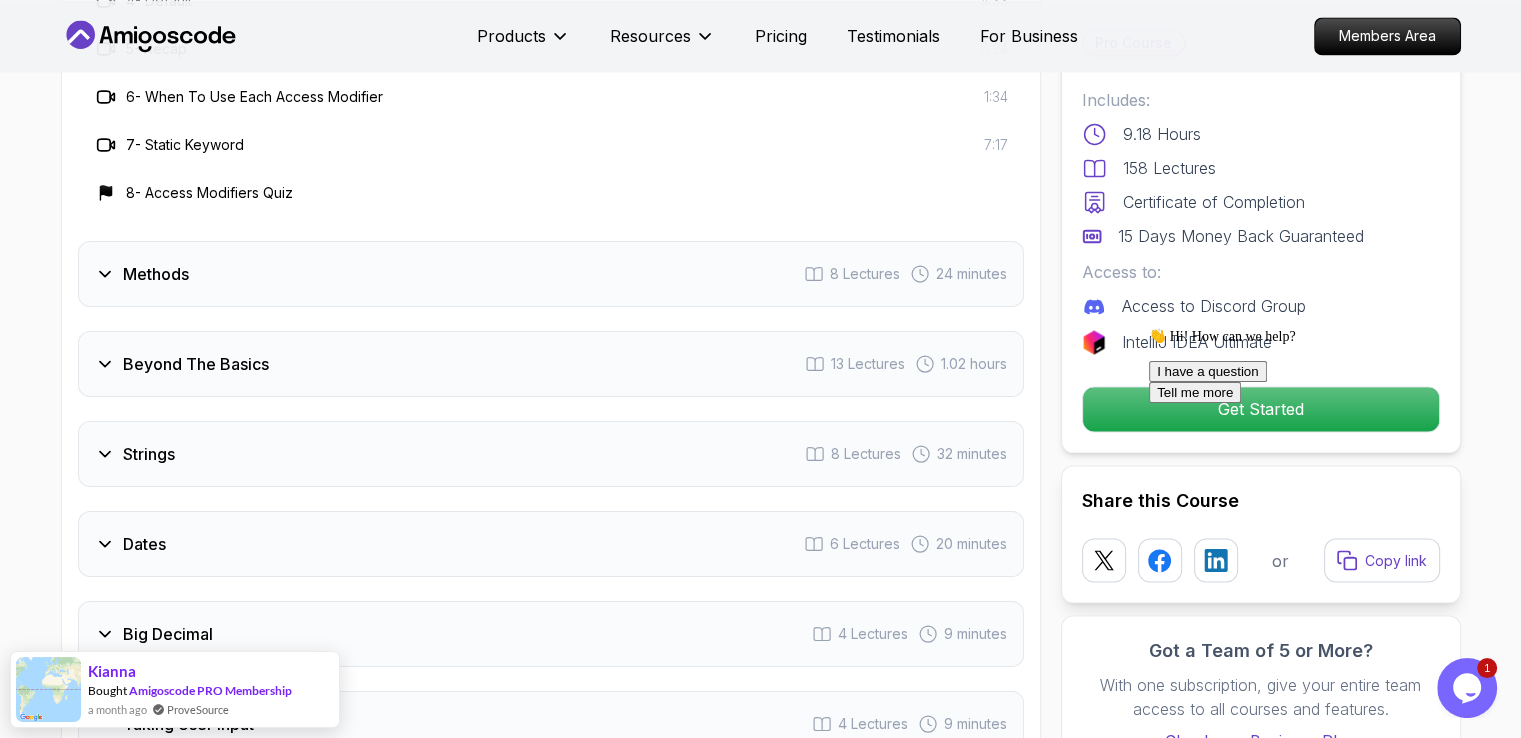 click on "Methods 8   Lectures     24 minutes" at bounding box center (551, 274) 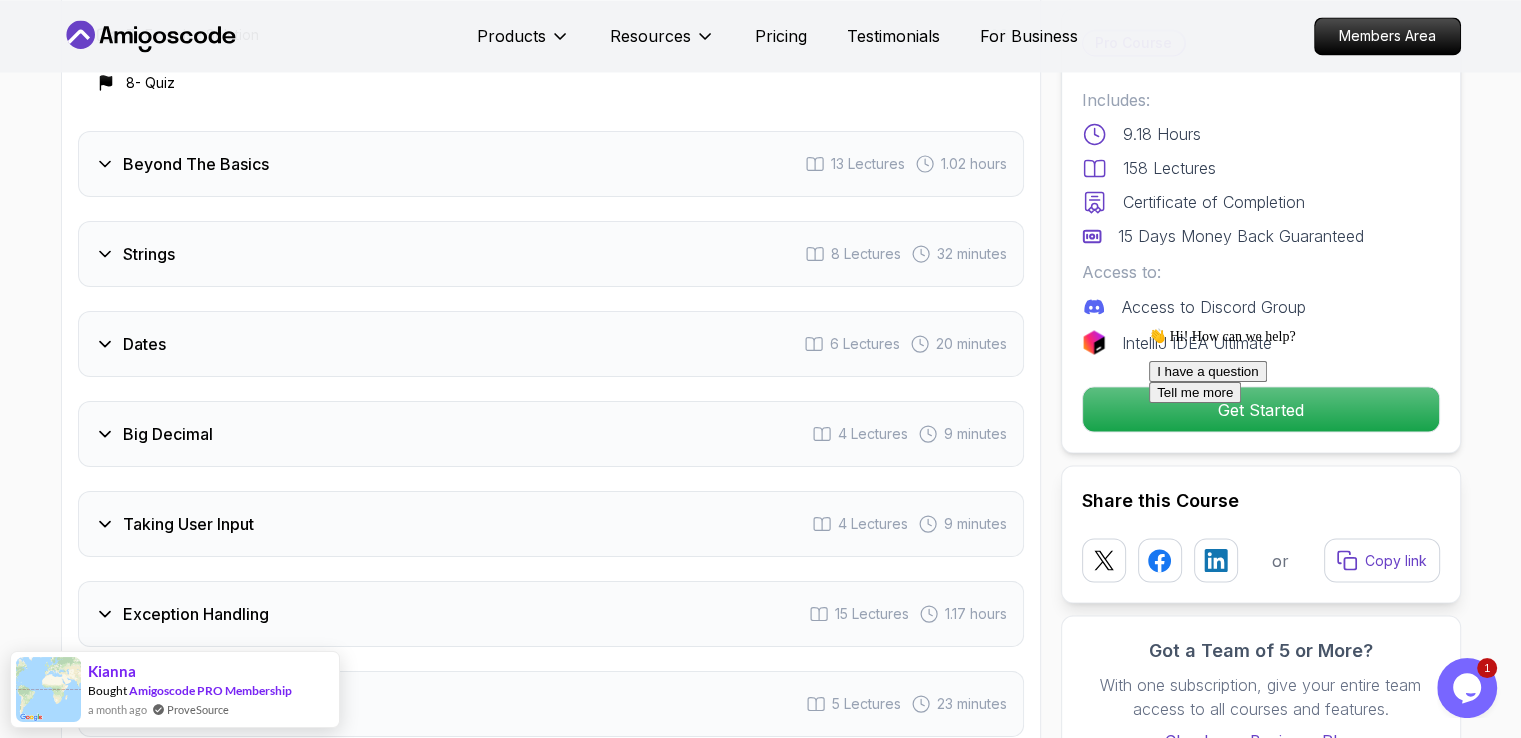 click on "Dates 6   Lectures     20 minutes" at bounding box center (551, 344) 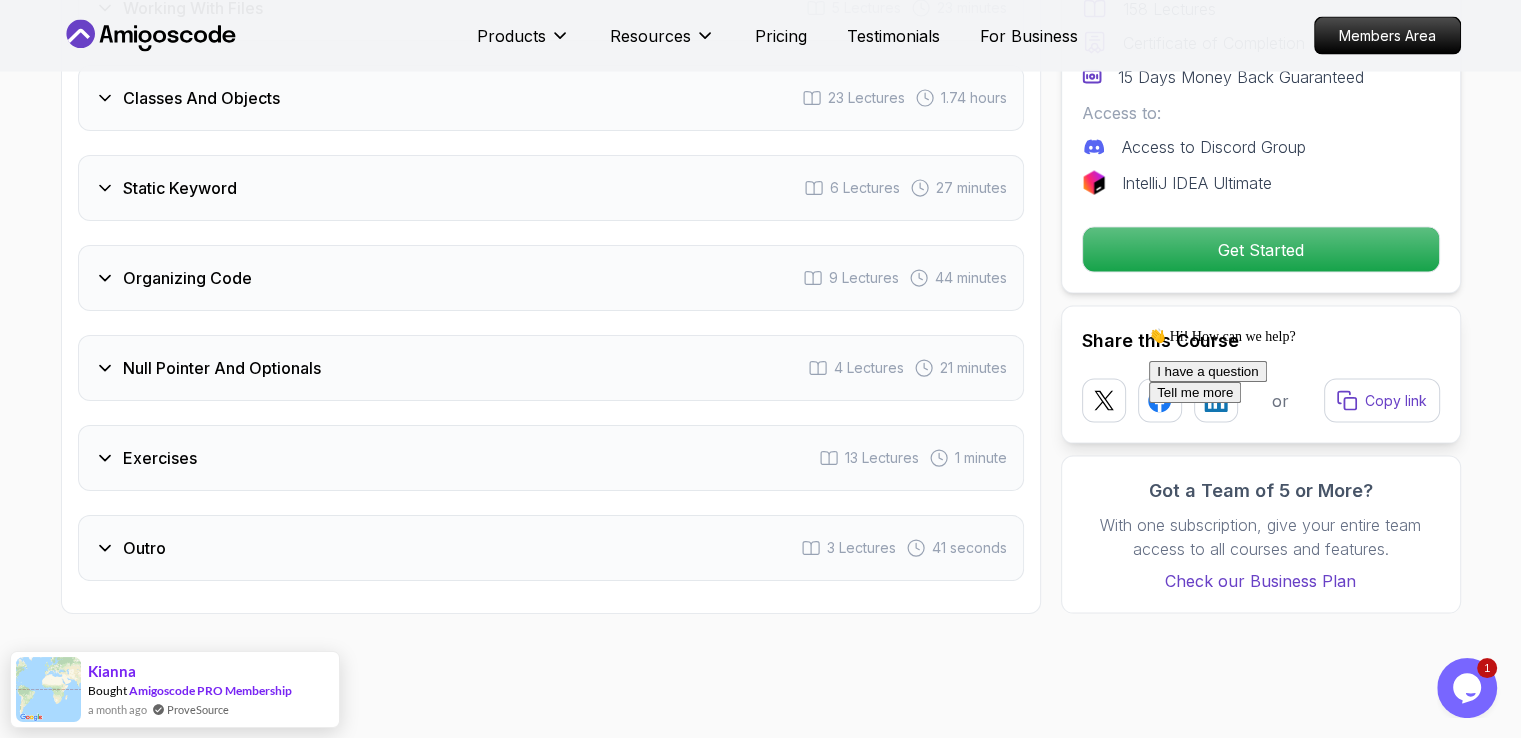 click on "Null Pointer And Optionals" at bounding box center [222, 368] 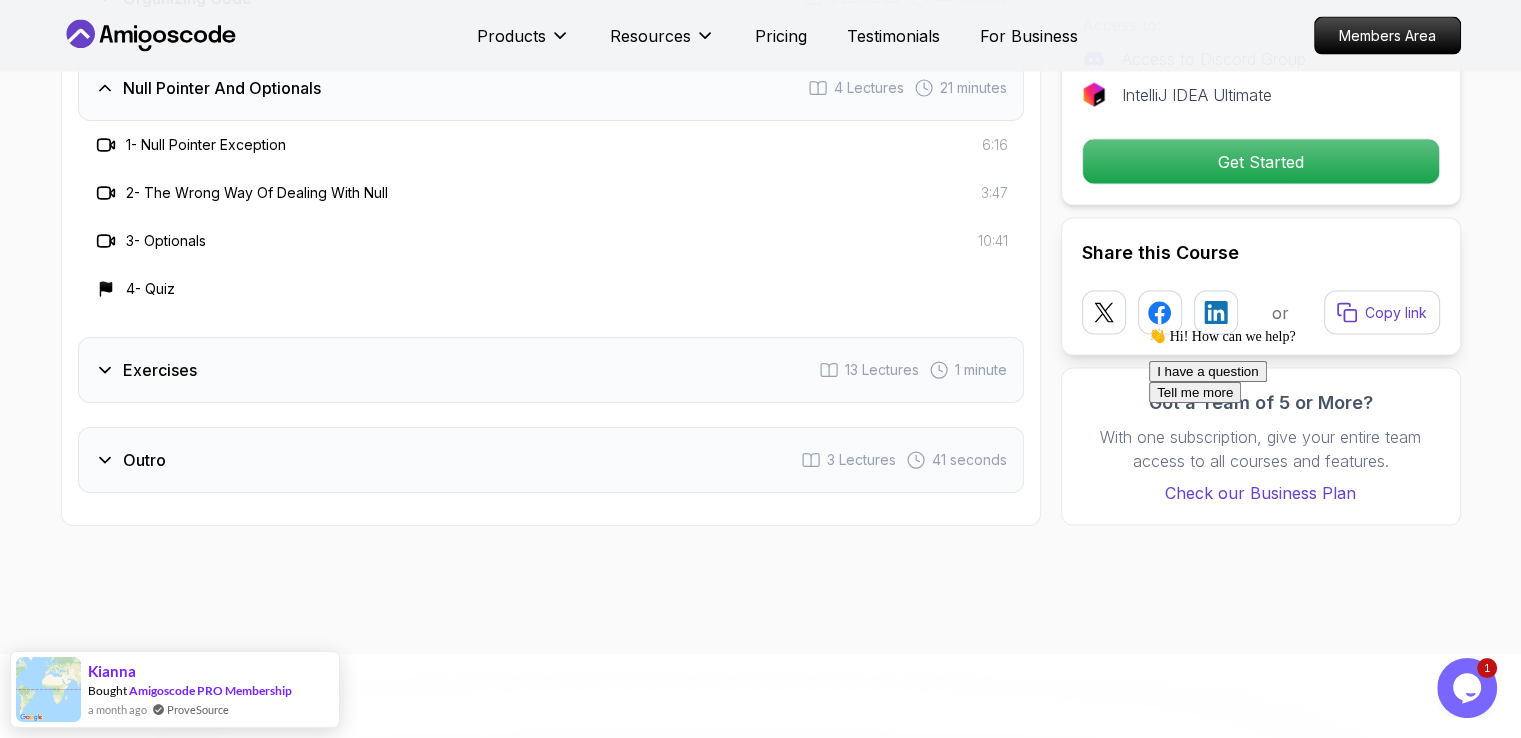 scroll, scrollTop: 4116, scrollLeft: 0, axis: vertical 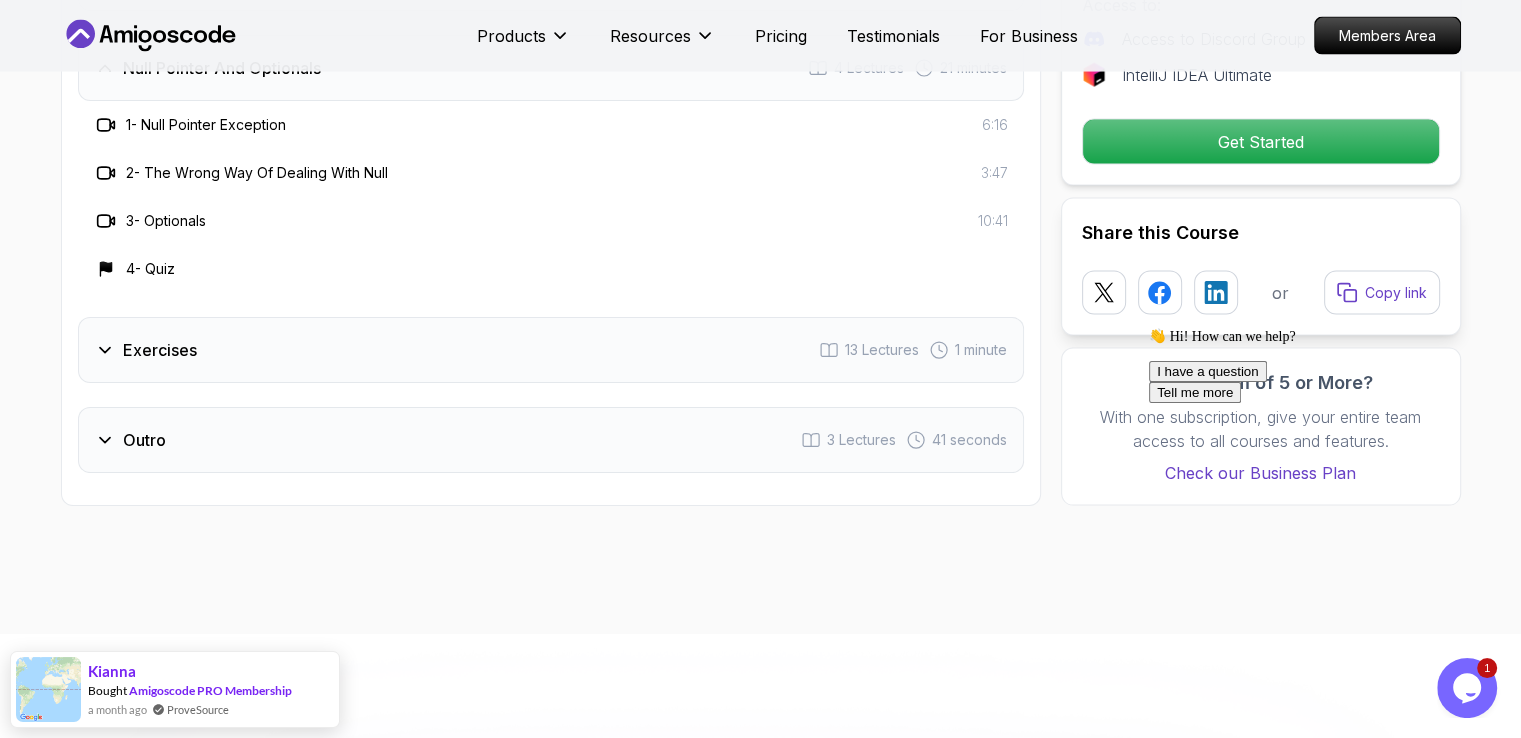 click on "Exercises" at bounding box center [160, 350] 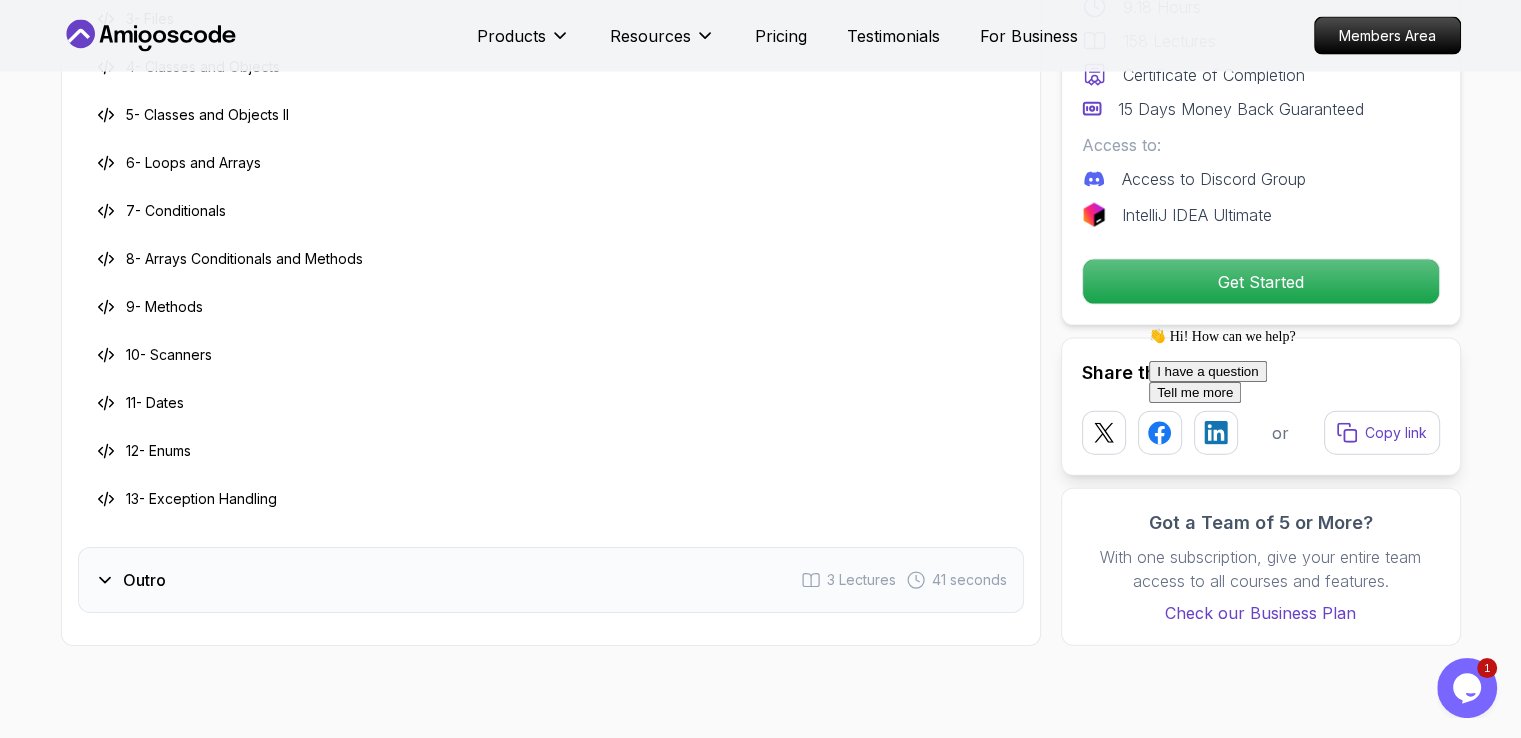 scroll, scrollTop: 4416, scrollLeft: 0, axis: vertical 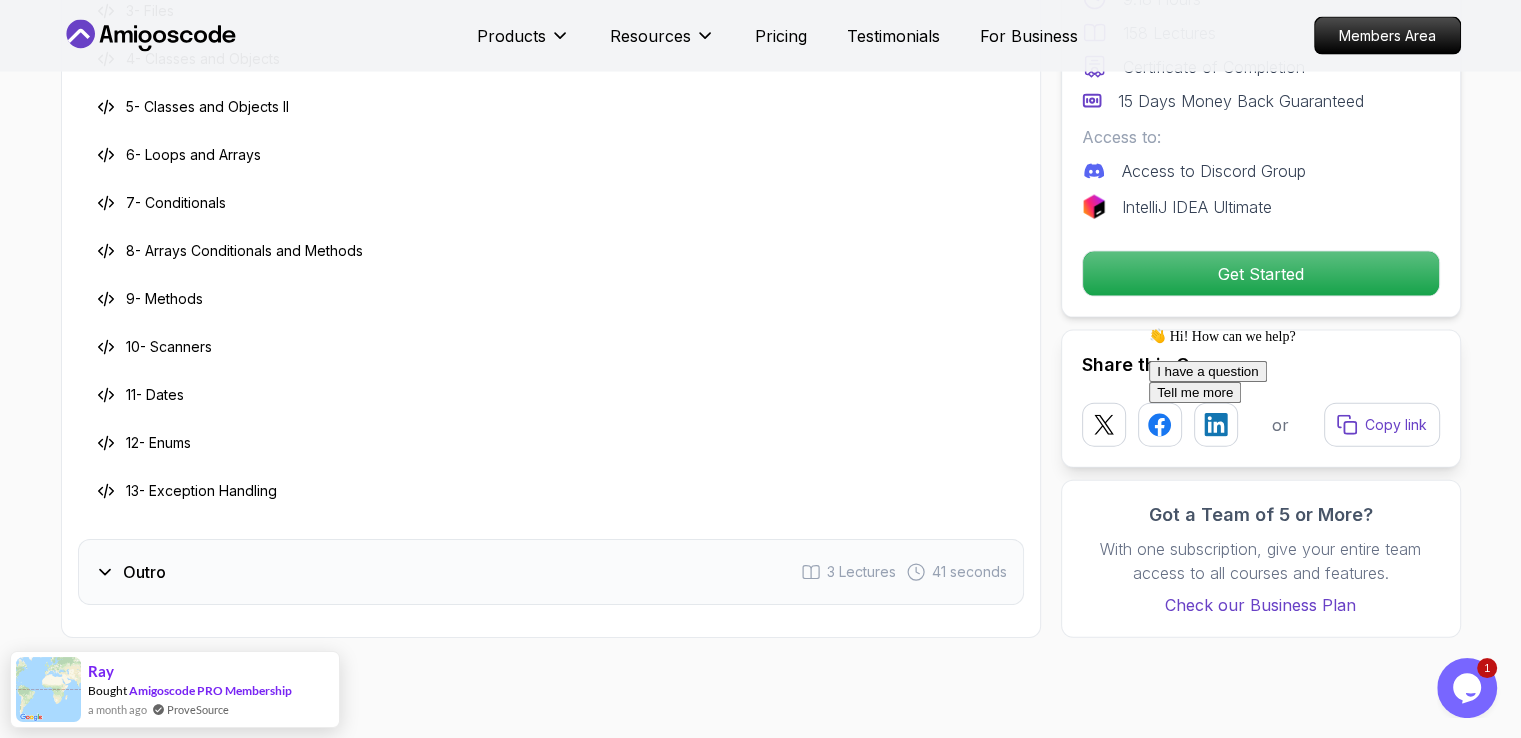 click on "Outro" at bounding box center [144, 572] 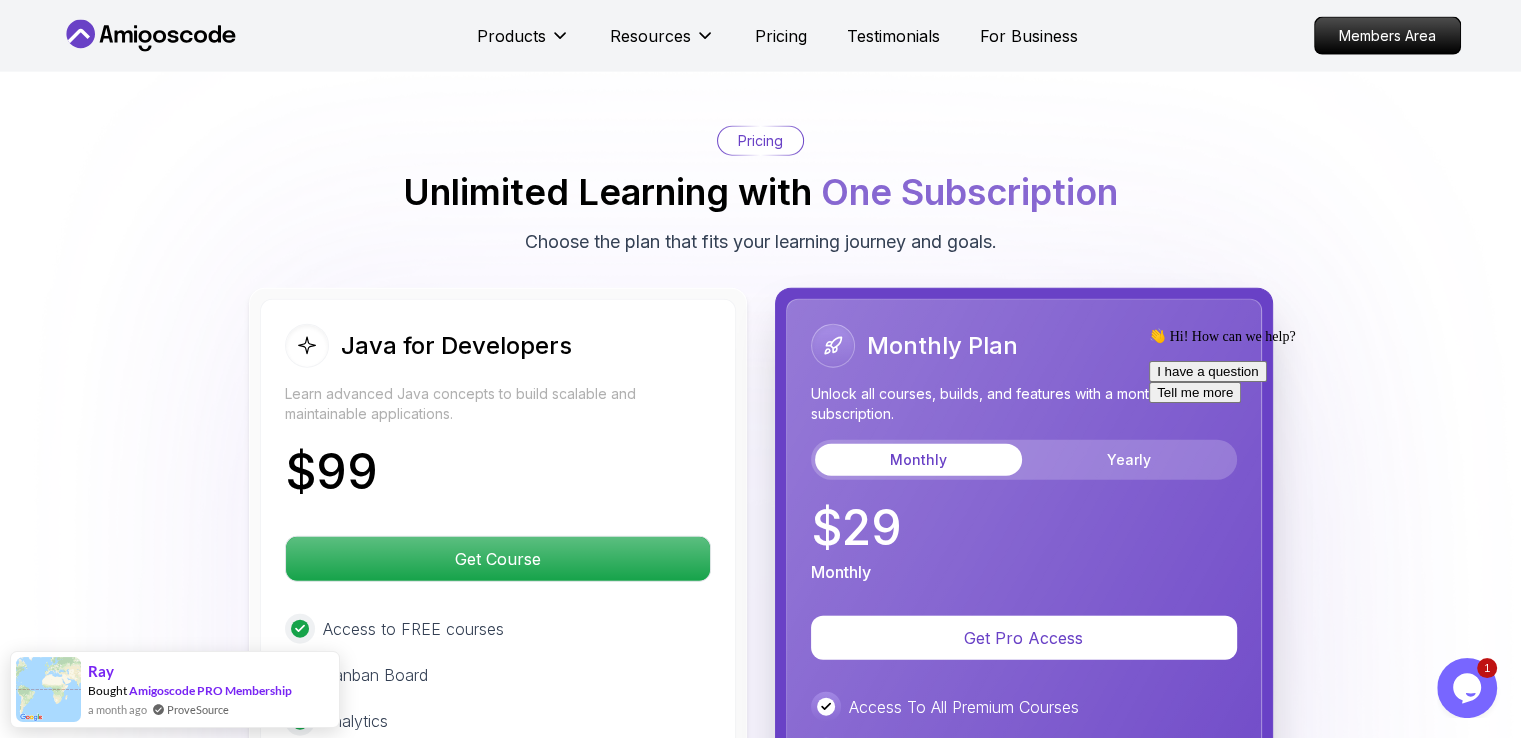 scroll, scrollTop: 4616, scrollLeft: 0, axis: vertical 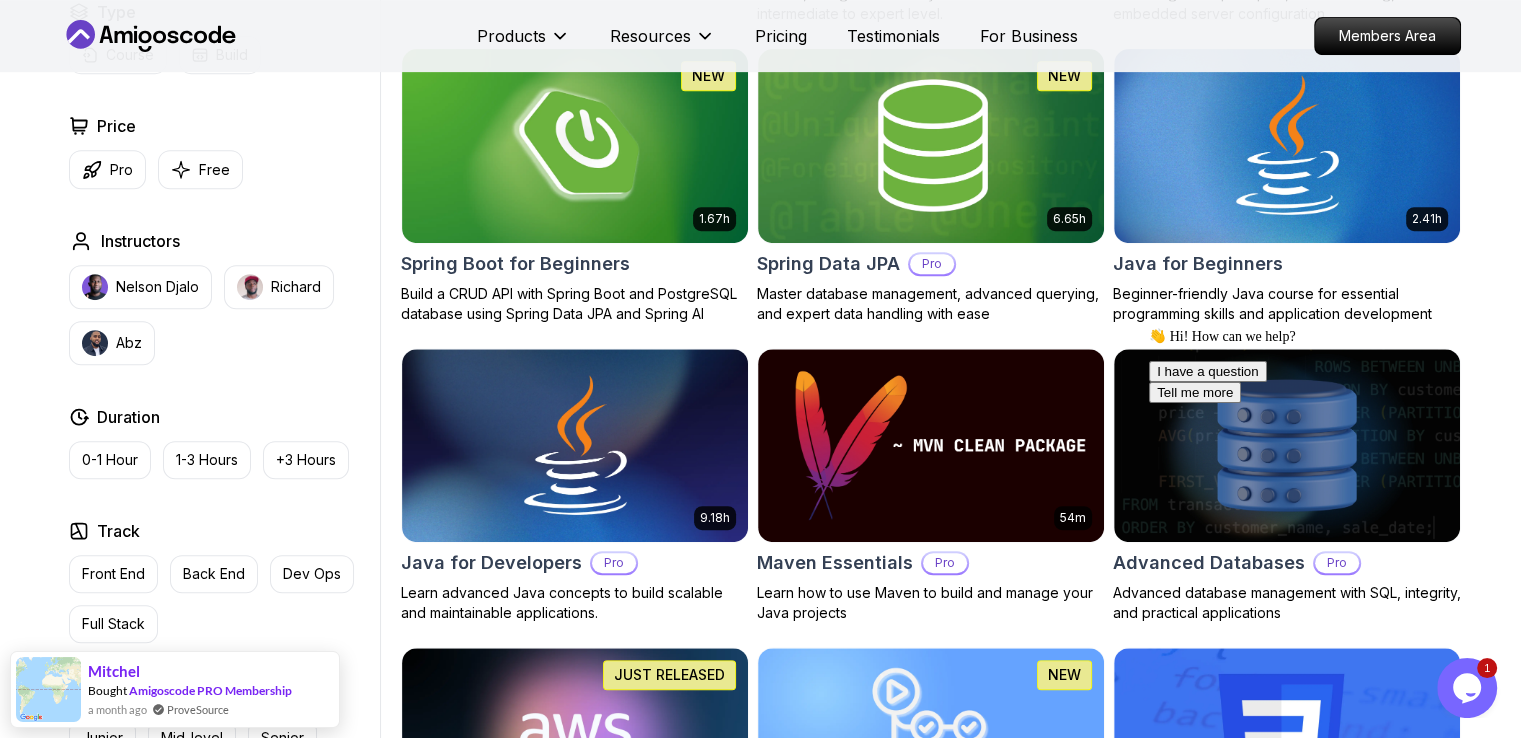click on "Opens Chat This icon Opens the chat window." 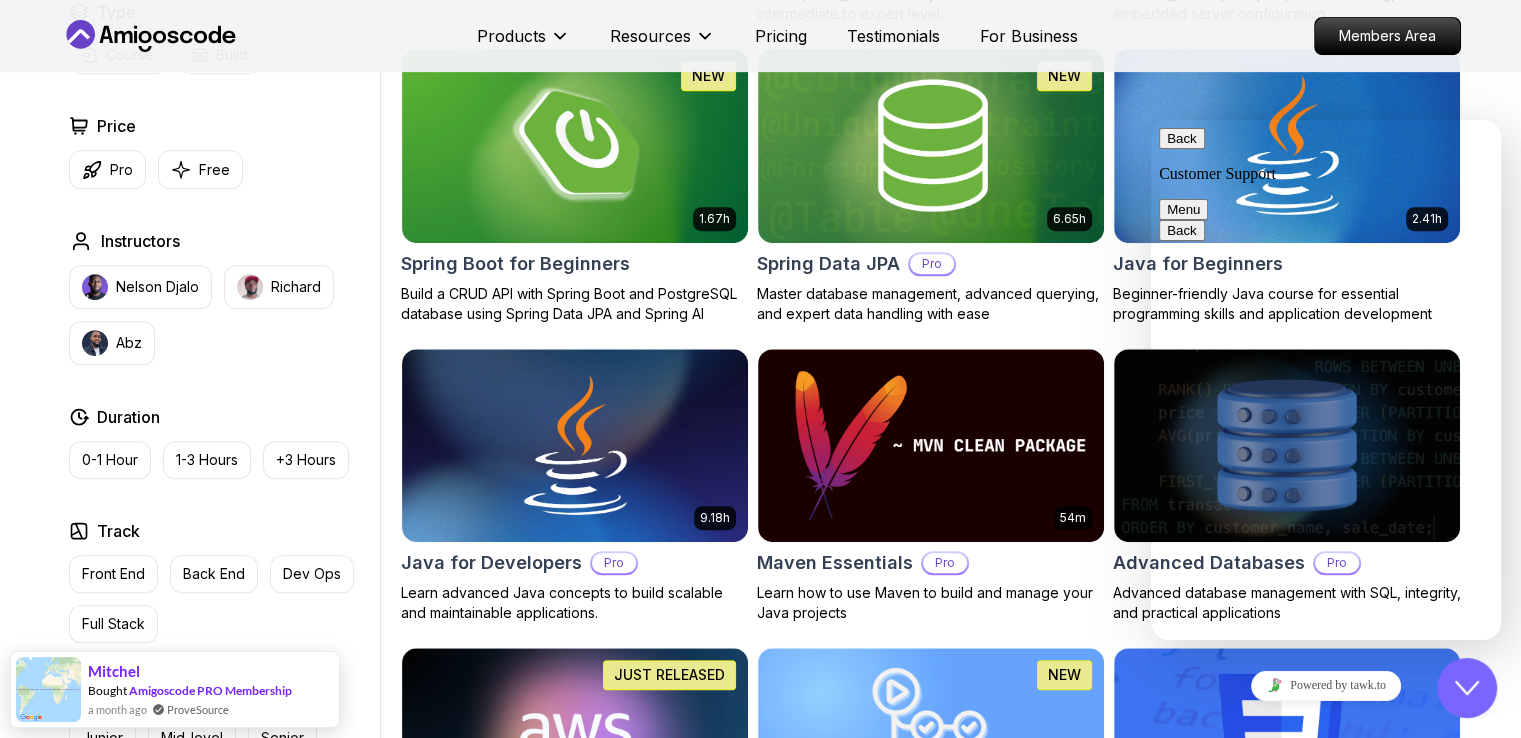 click on "Close Chat This icon closes the chat window." 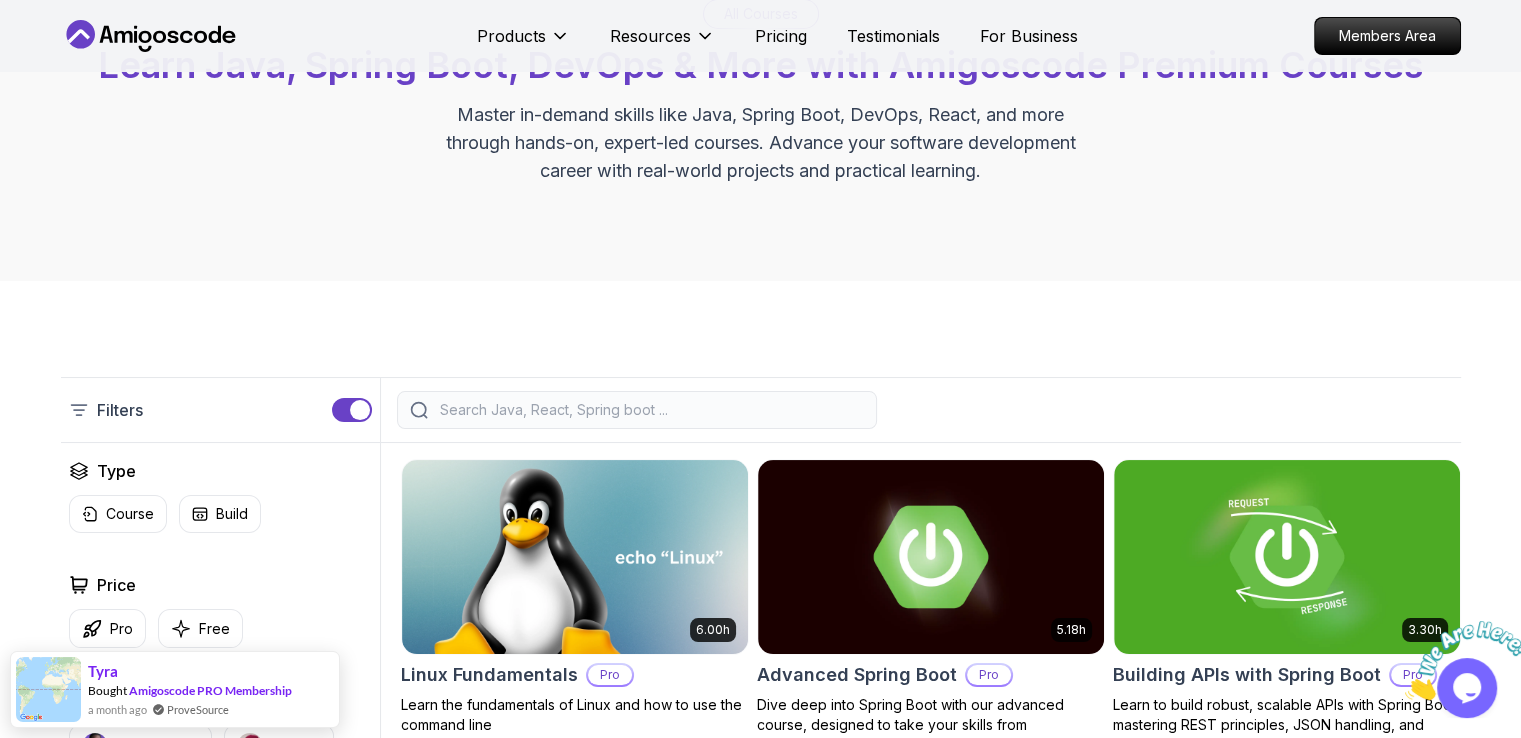 scroll, scrollTop: 0, scrollLeft: 0, axis: both 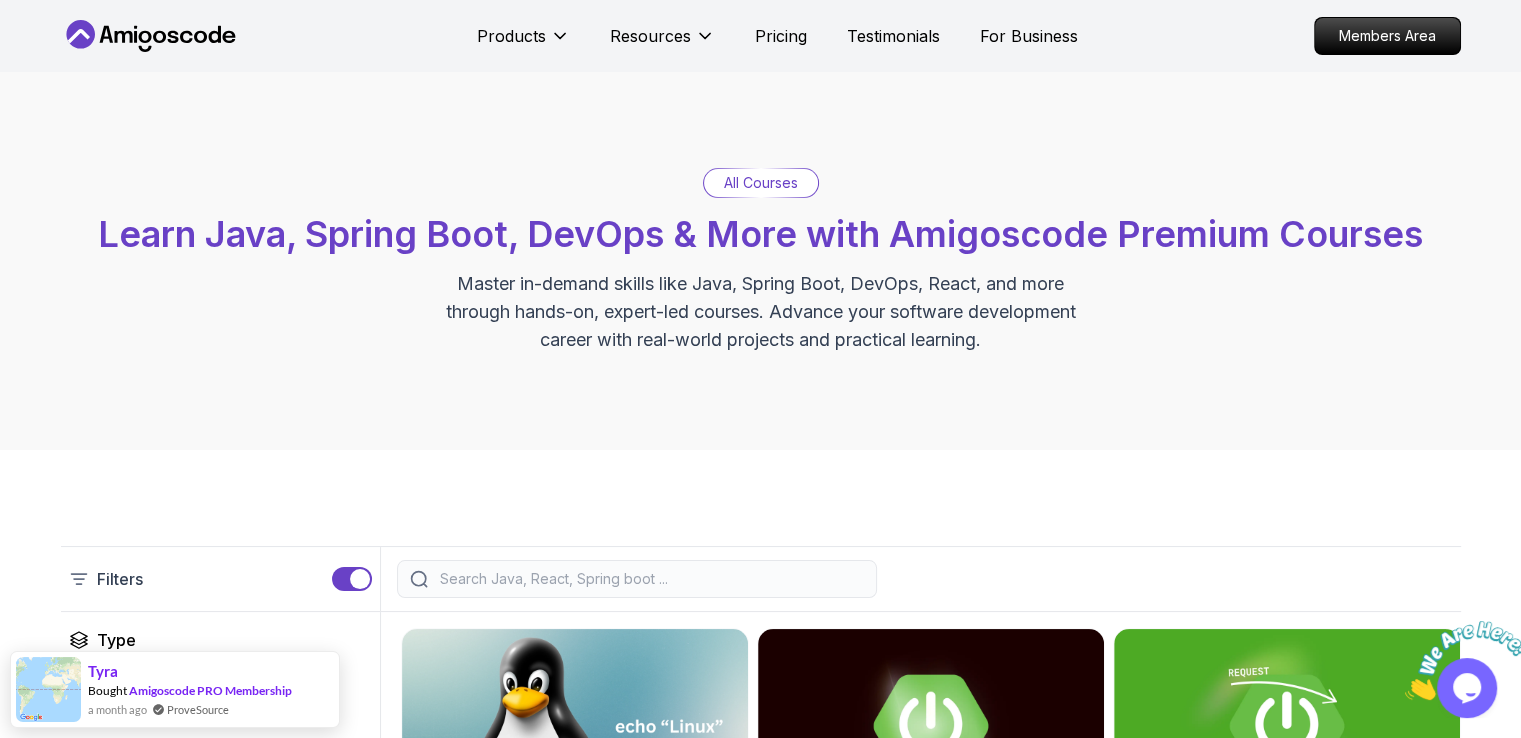 click at bounding box center [650, 579] 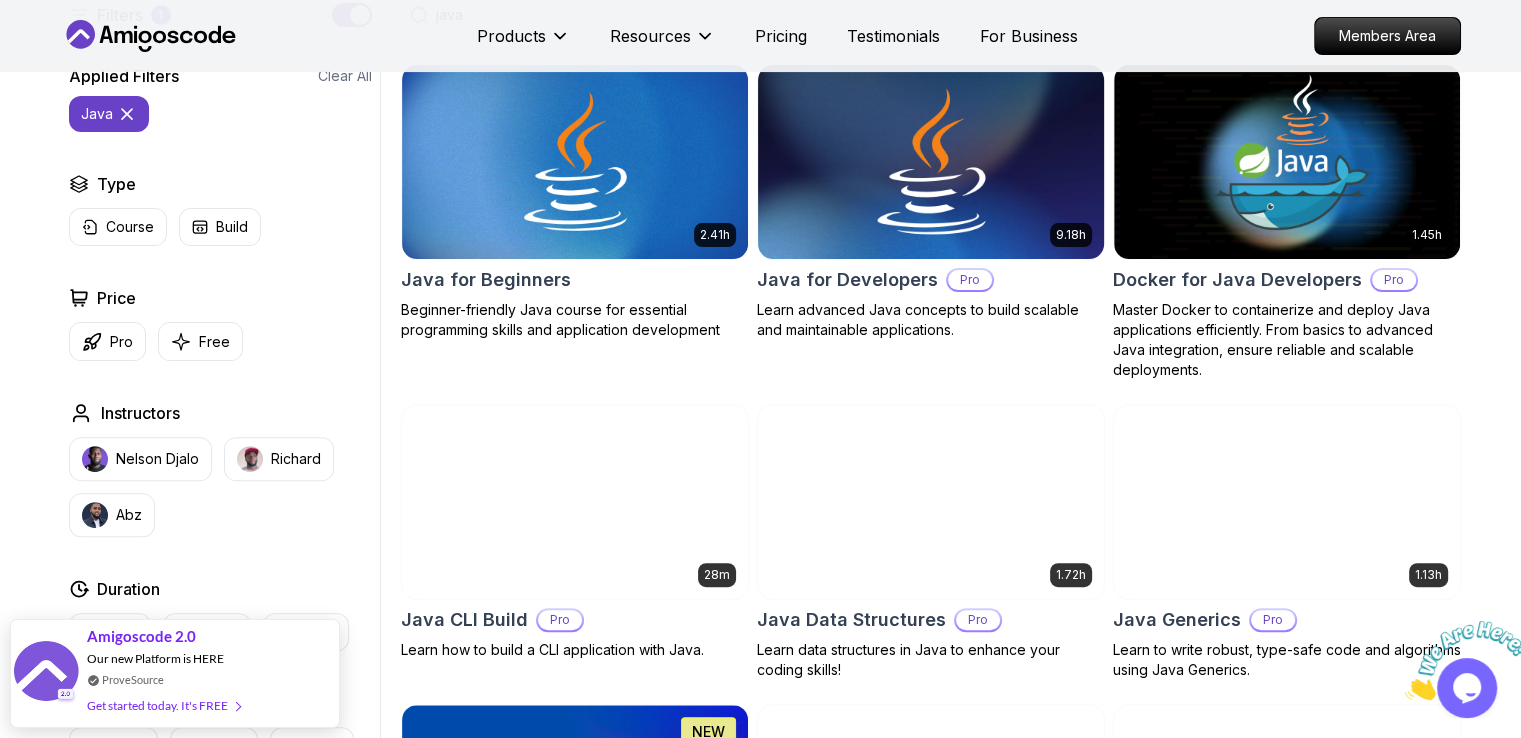 scroll, scrollTop: 600, scrollLeft: 0, axis: vertical 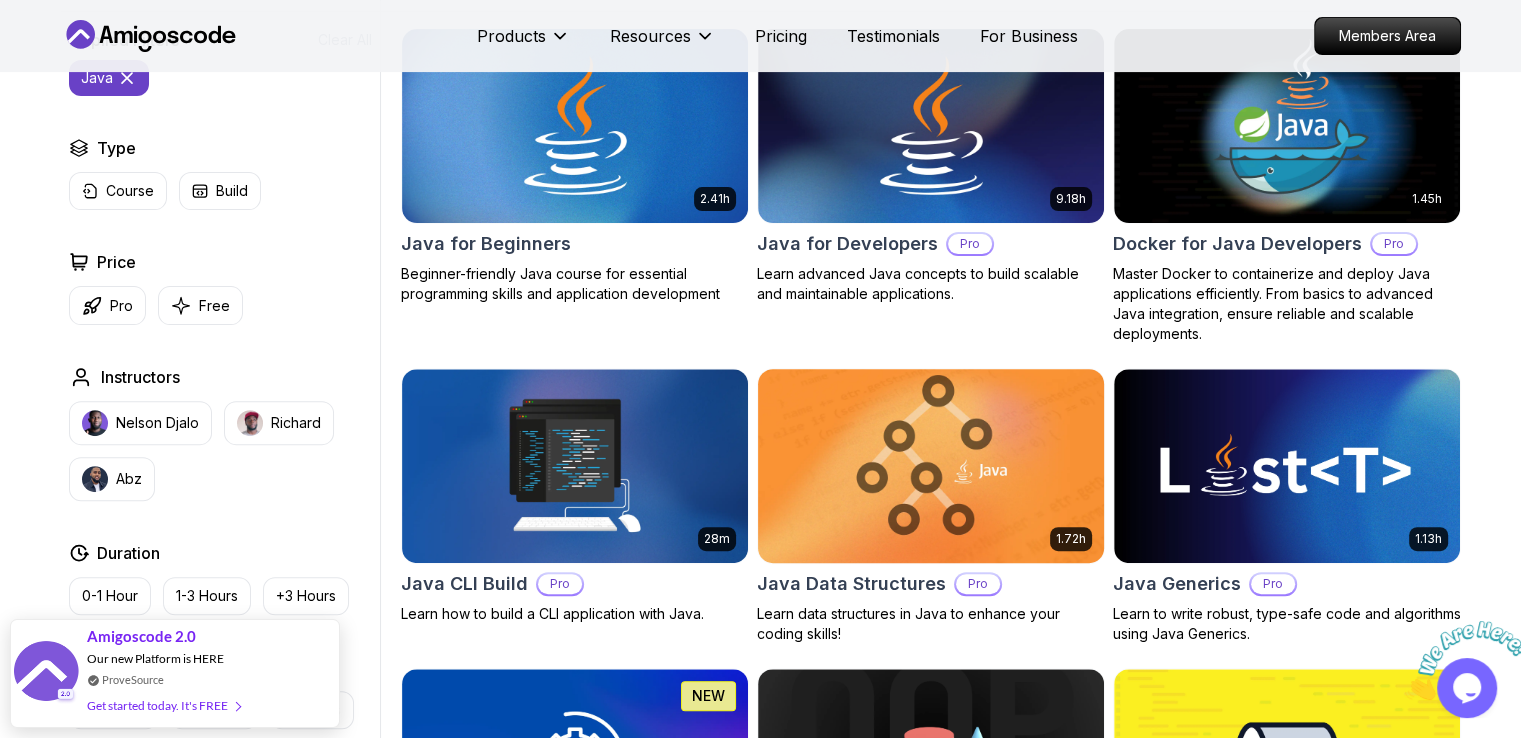 type on "java" 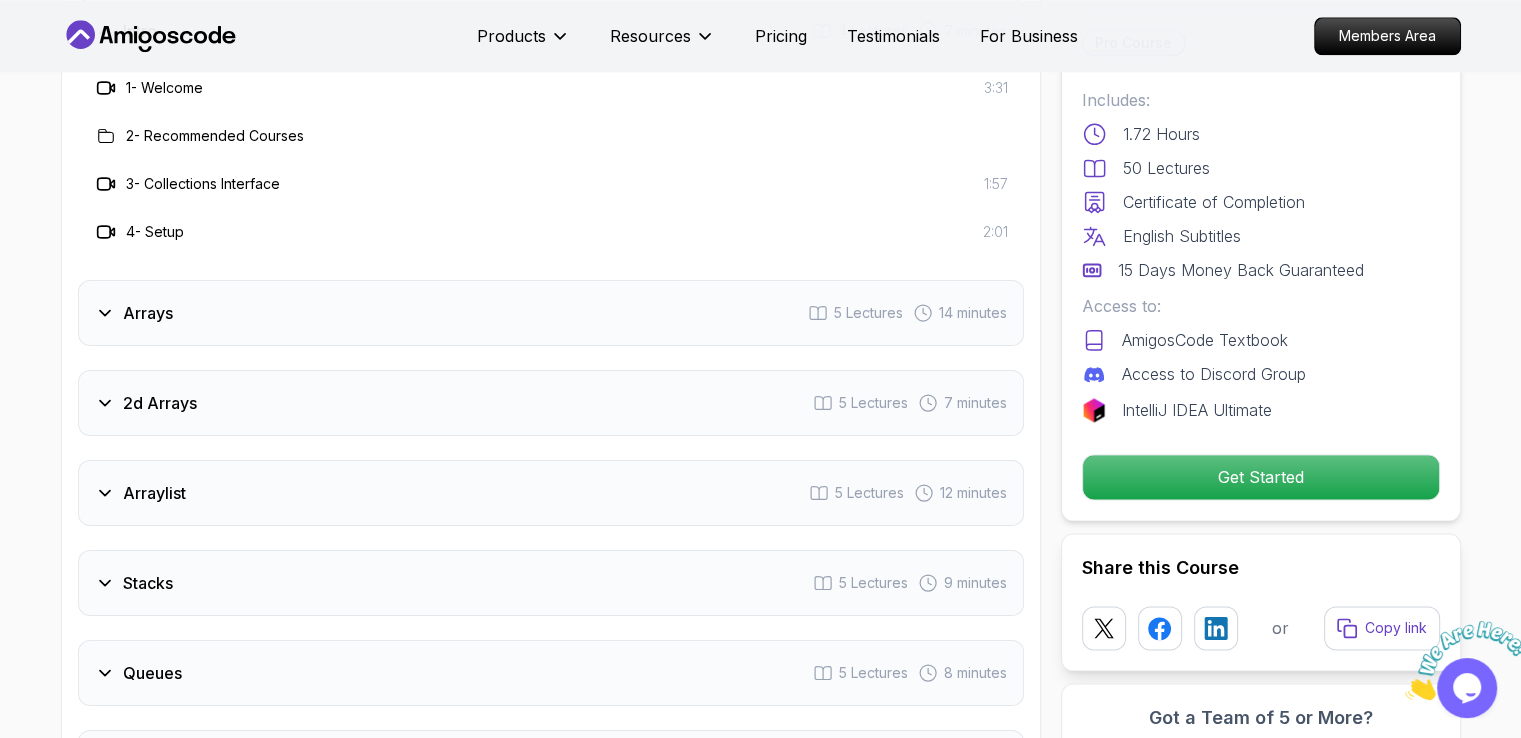 scroll, scrollTop: 2700, scrollLeft: 0, axis: vertical 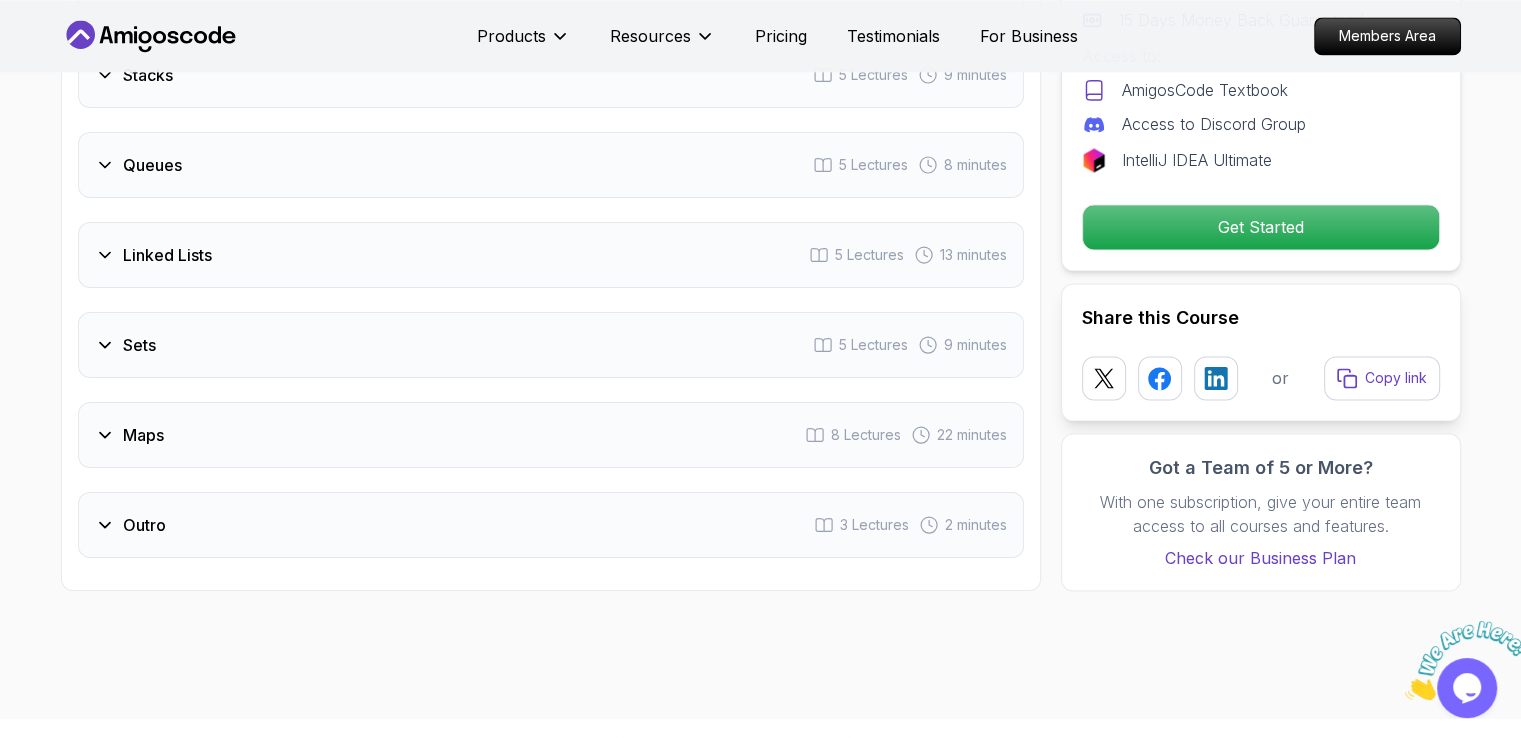 click on "Maps" at bounding box center [143, 435] 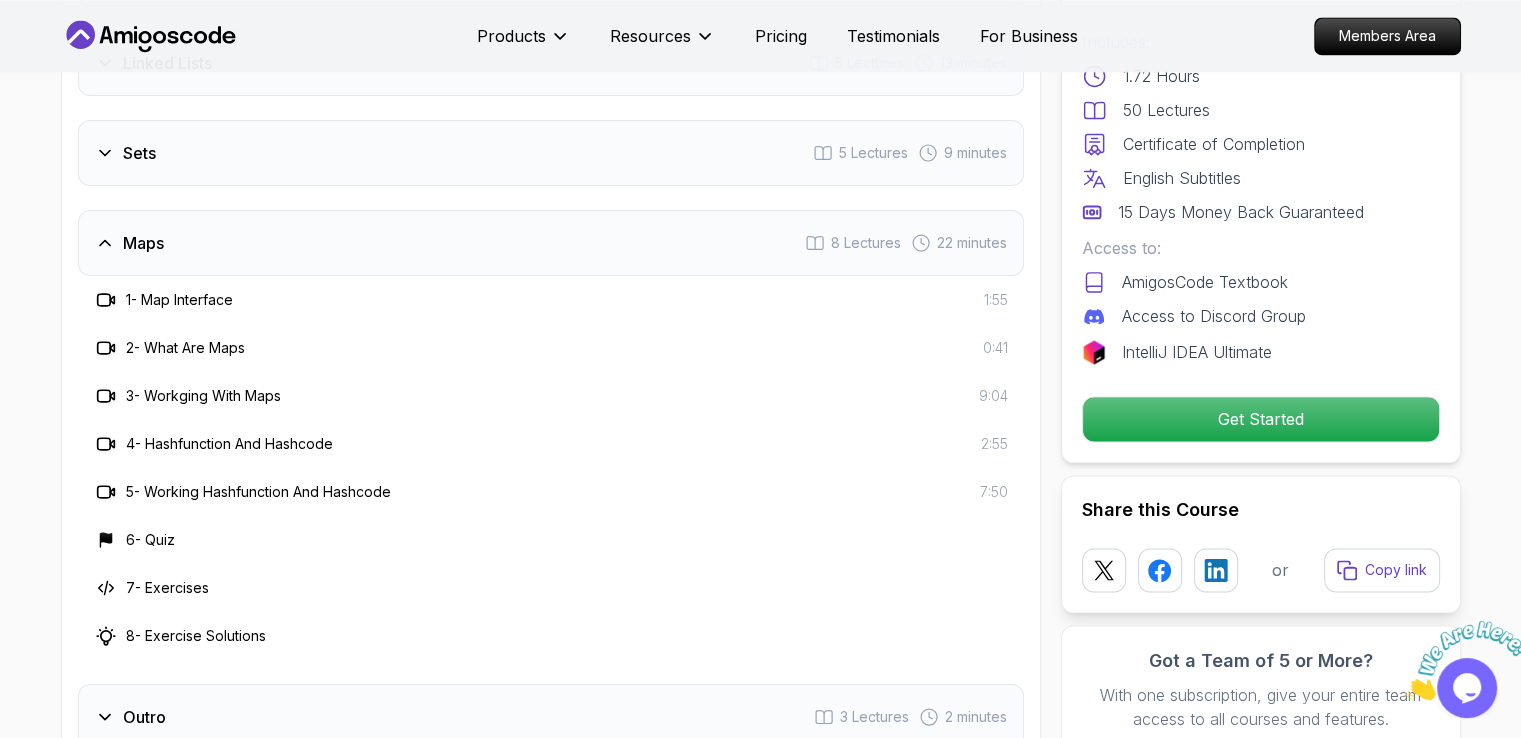 scroll, scrollTop: 3008, scrollLeft: 0, axis: vertical 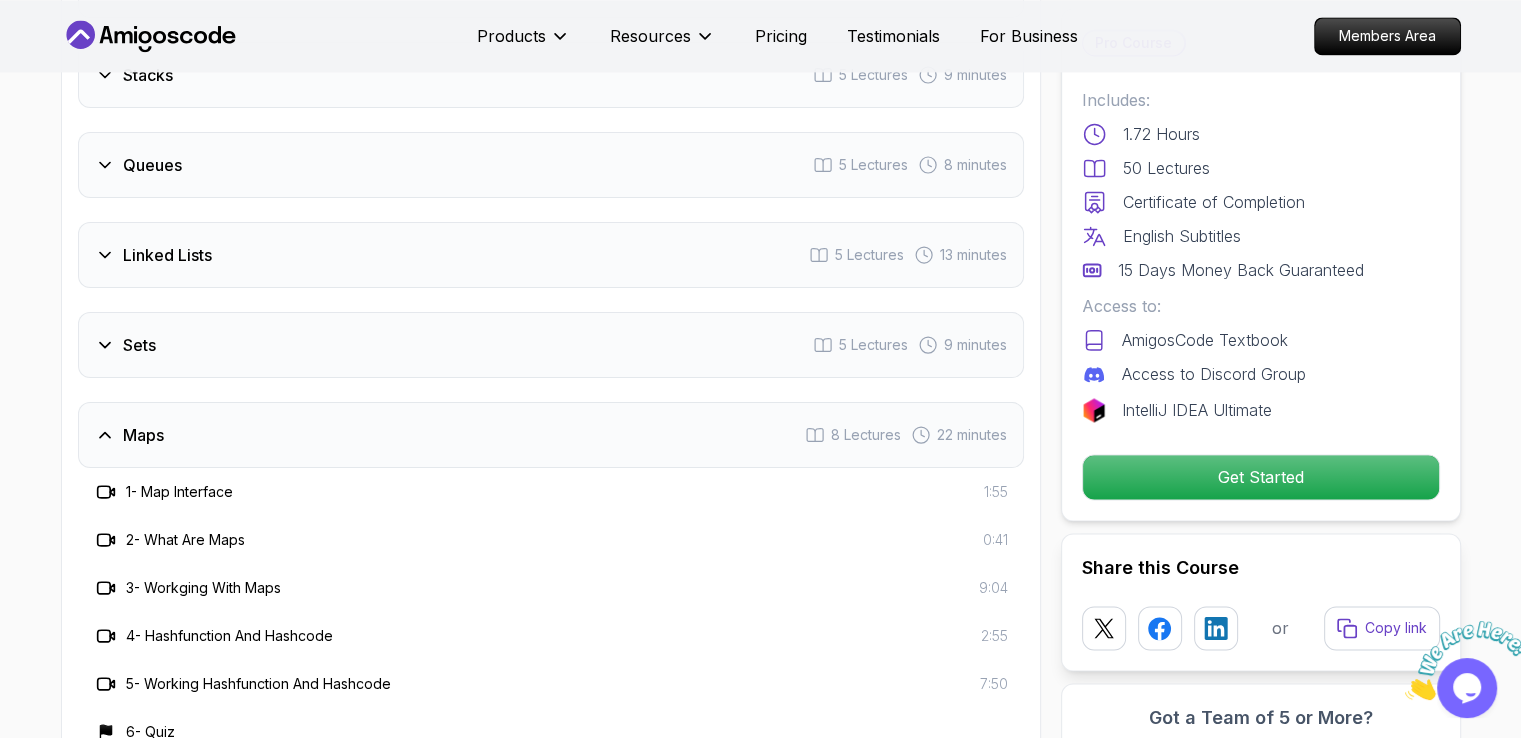 click on "Maps" at bounding box center (143, 435) 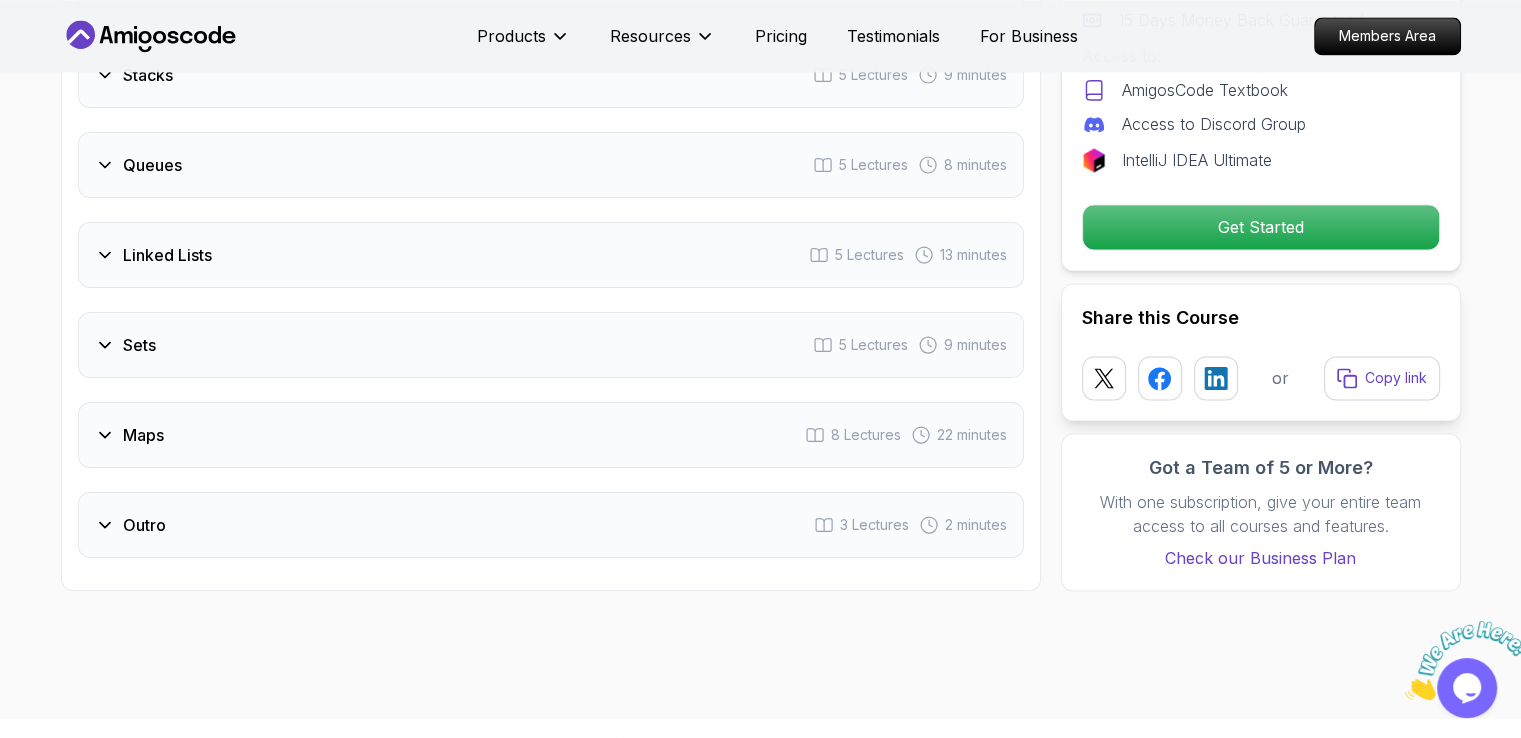 click on "Sets" at bounding box center (139, 345) 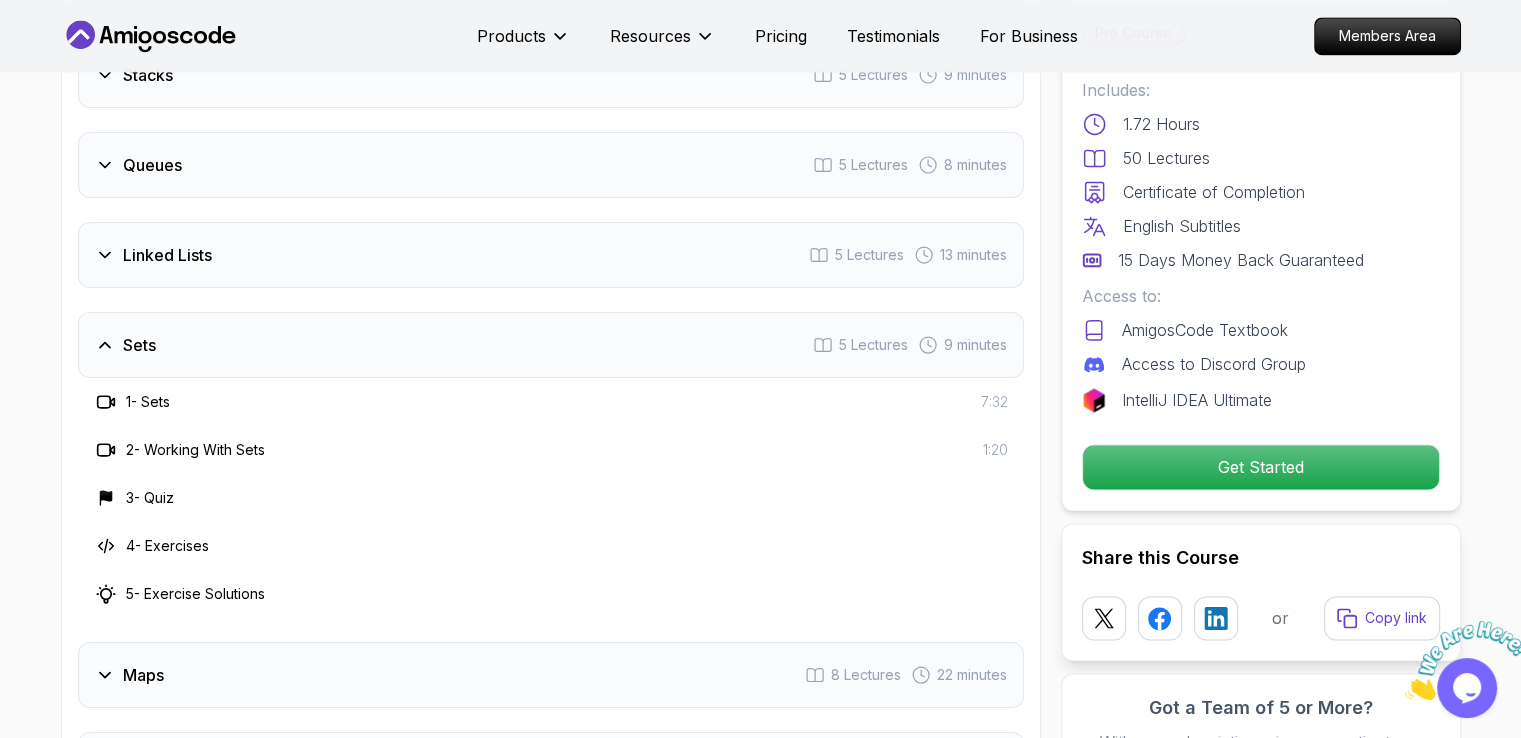 click on "Sets" at bounding box center [139, 345] 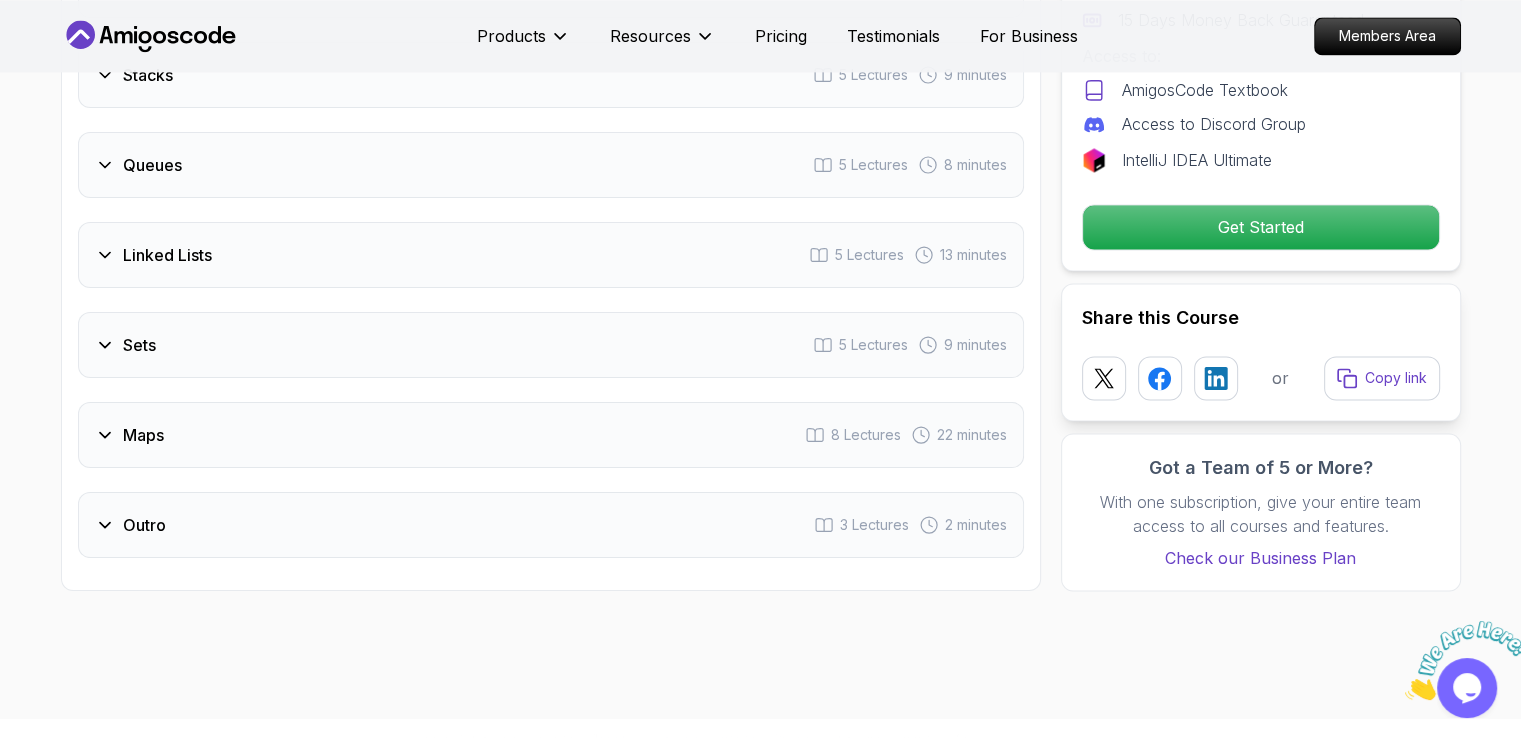 click on "Linked Lists" at bounding box center (167, 255) 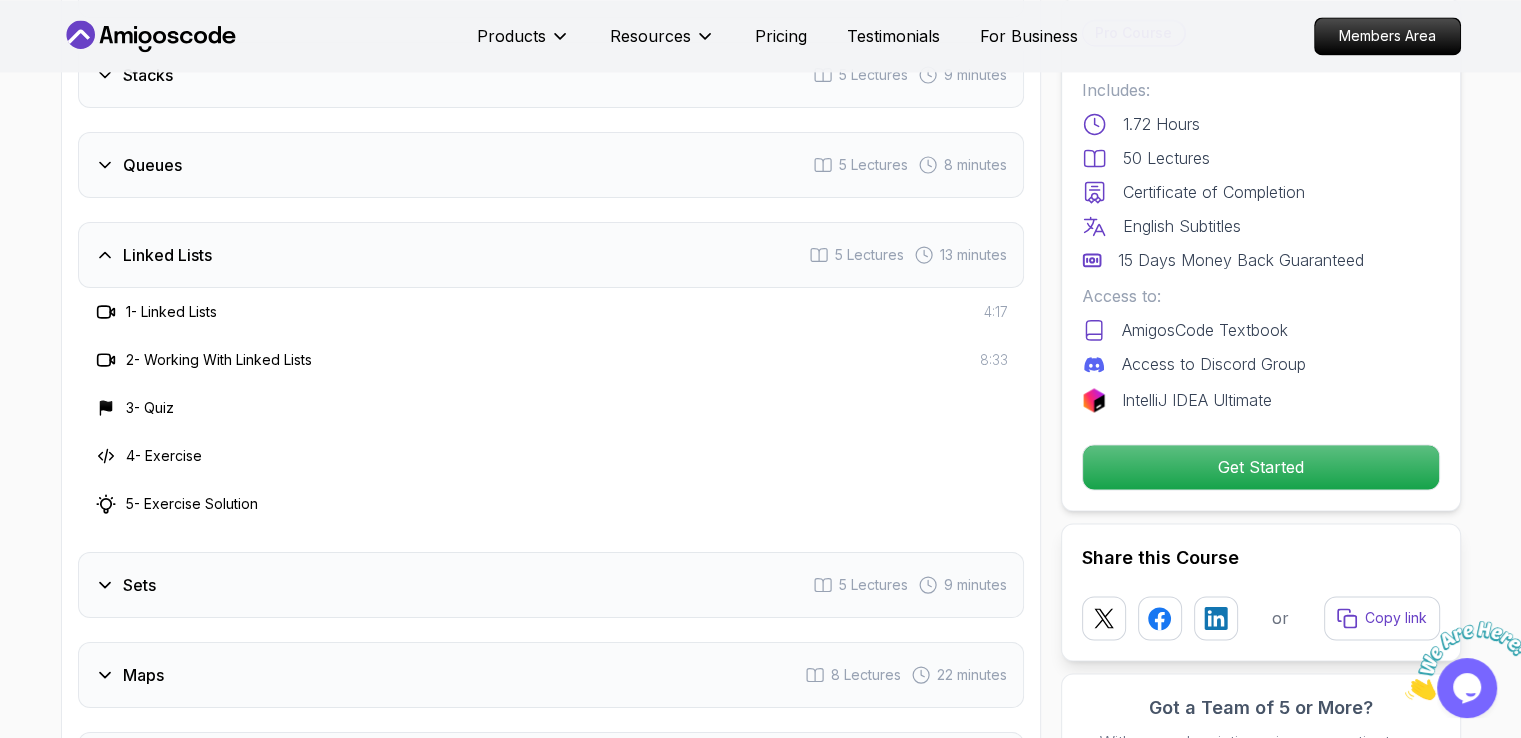 click on "Linked Lists" at bounding box center [167, 255] 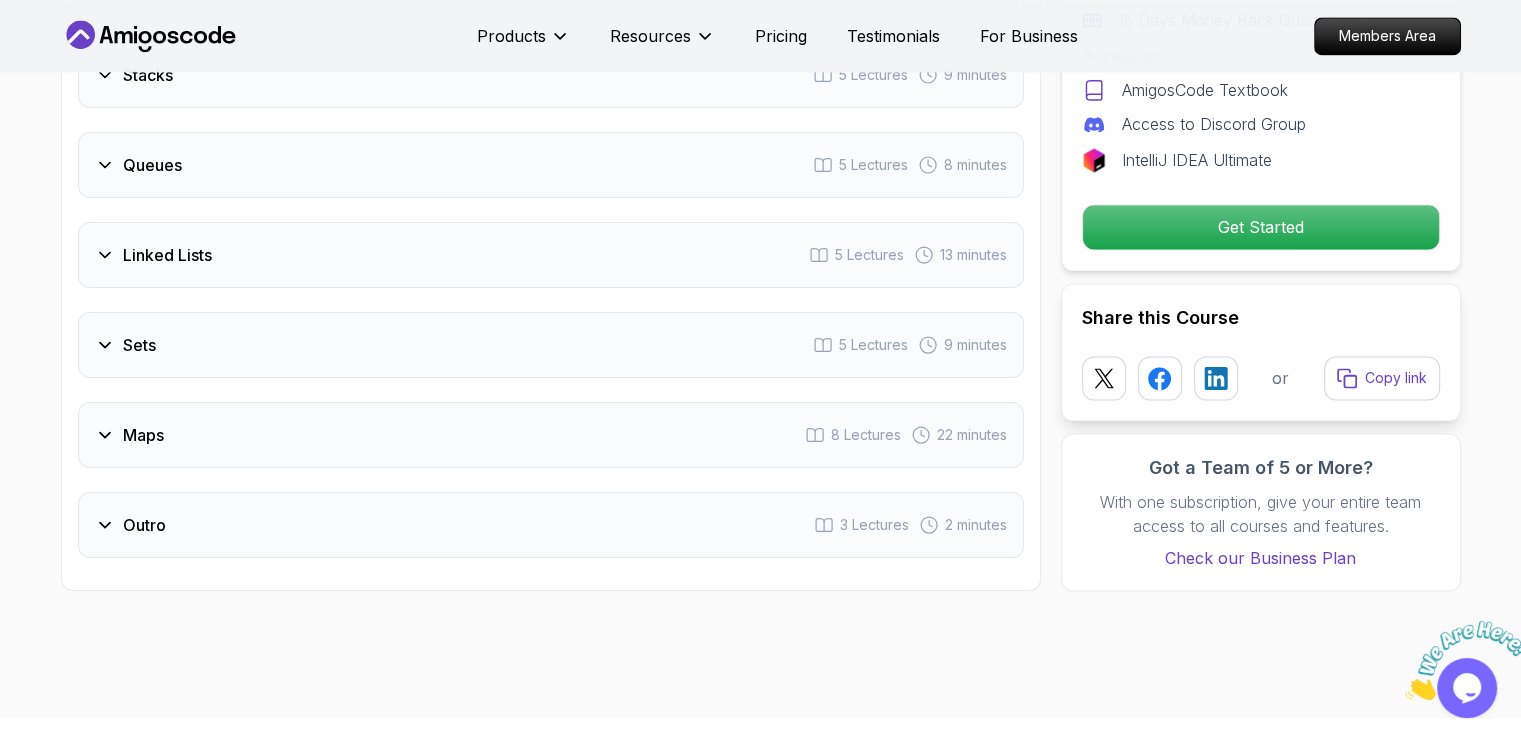 click on "Queues" at bounding box center (152, 165) 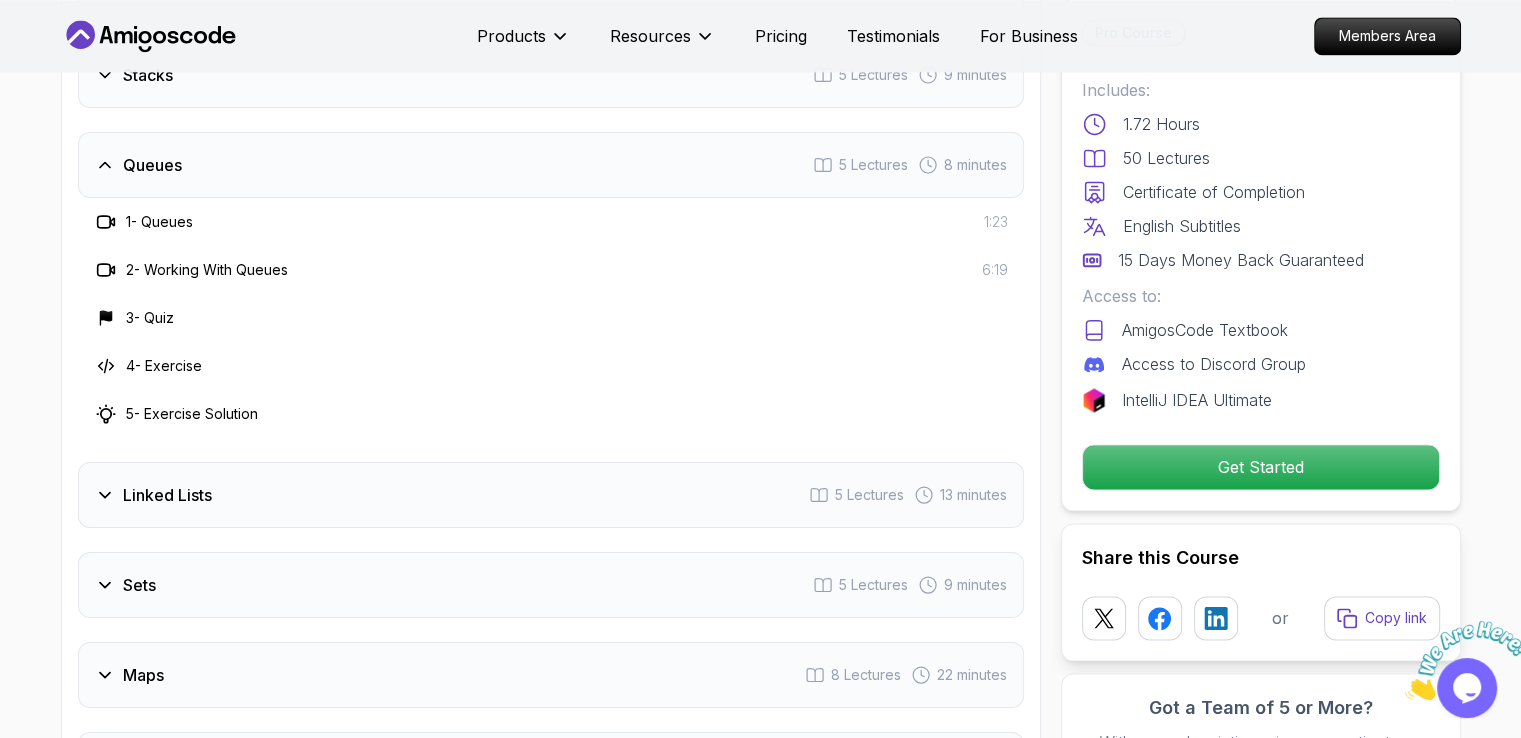 click on "Queues" at bounding box center (152, 165) 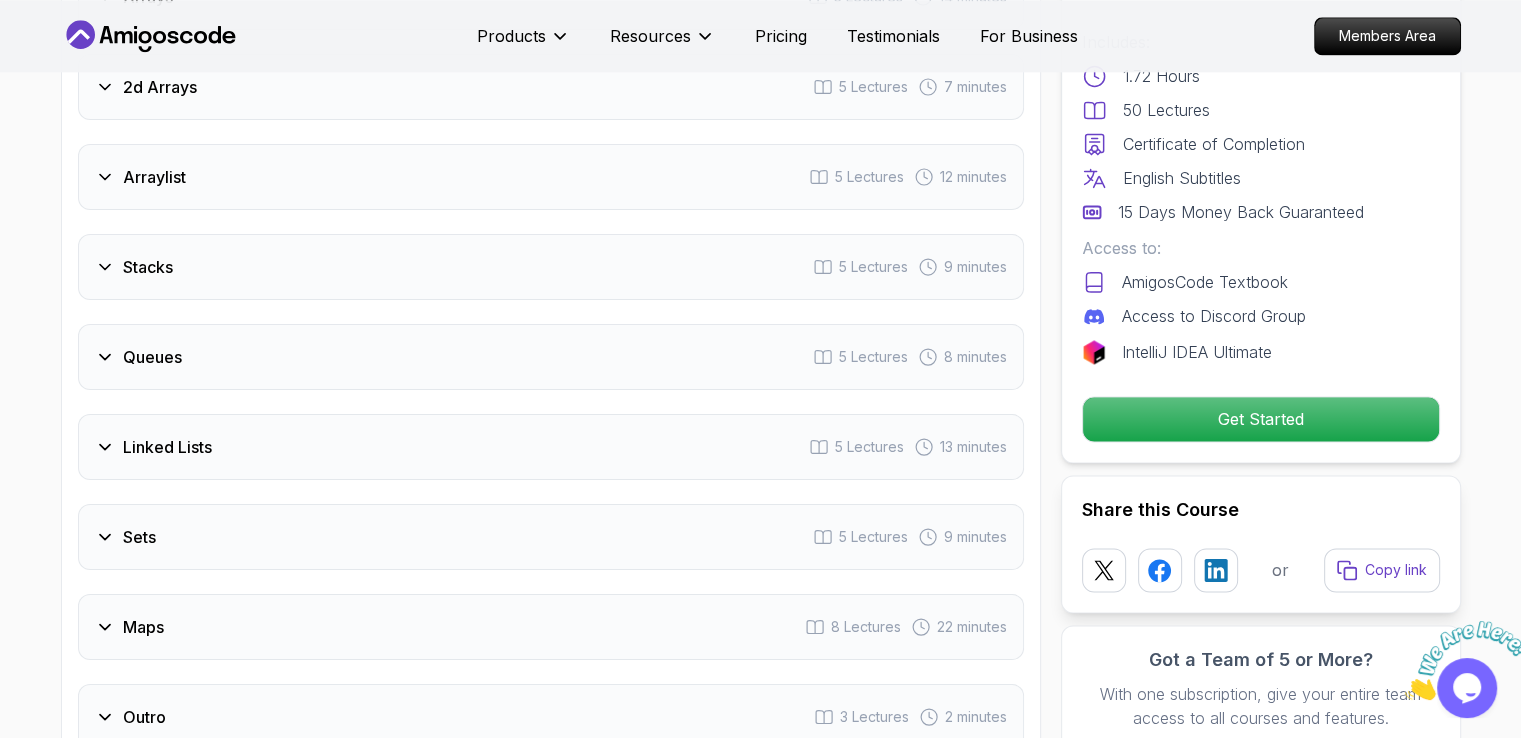 scroll, scrollTop: 2808, scrollLeft: 0, axis: vertical 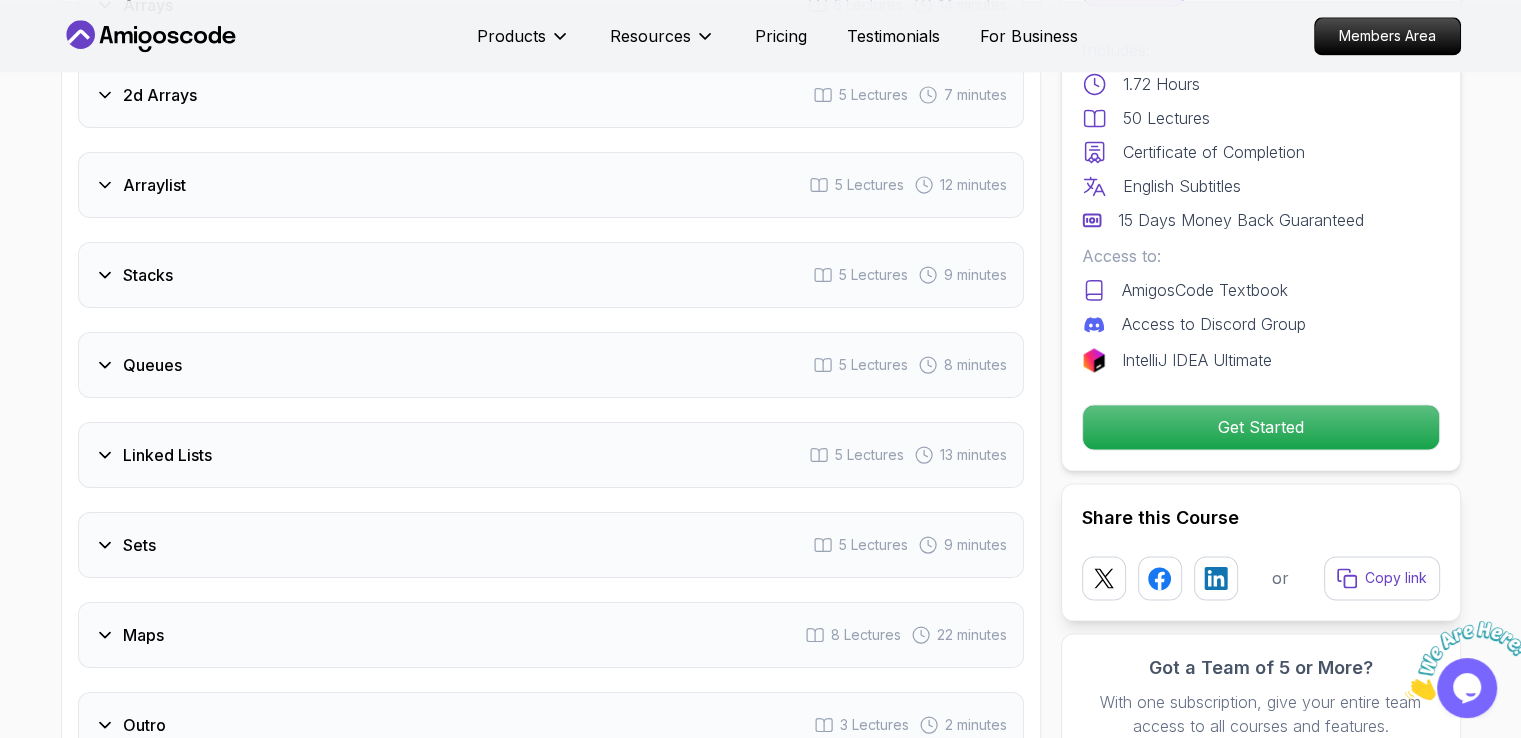 click on "Stacks" at bounding box center (148, 275) 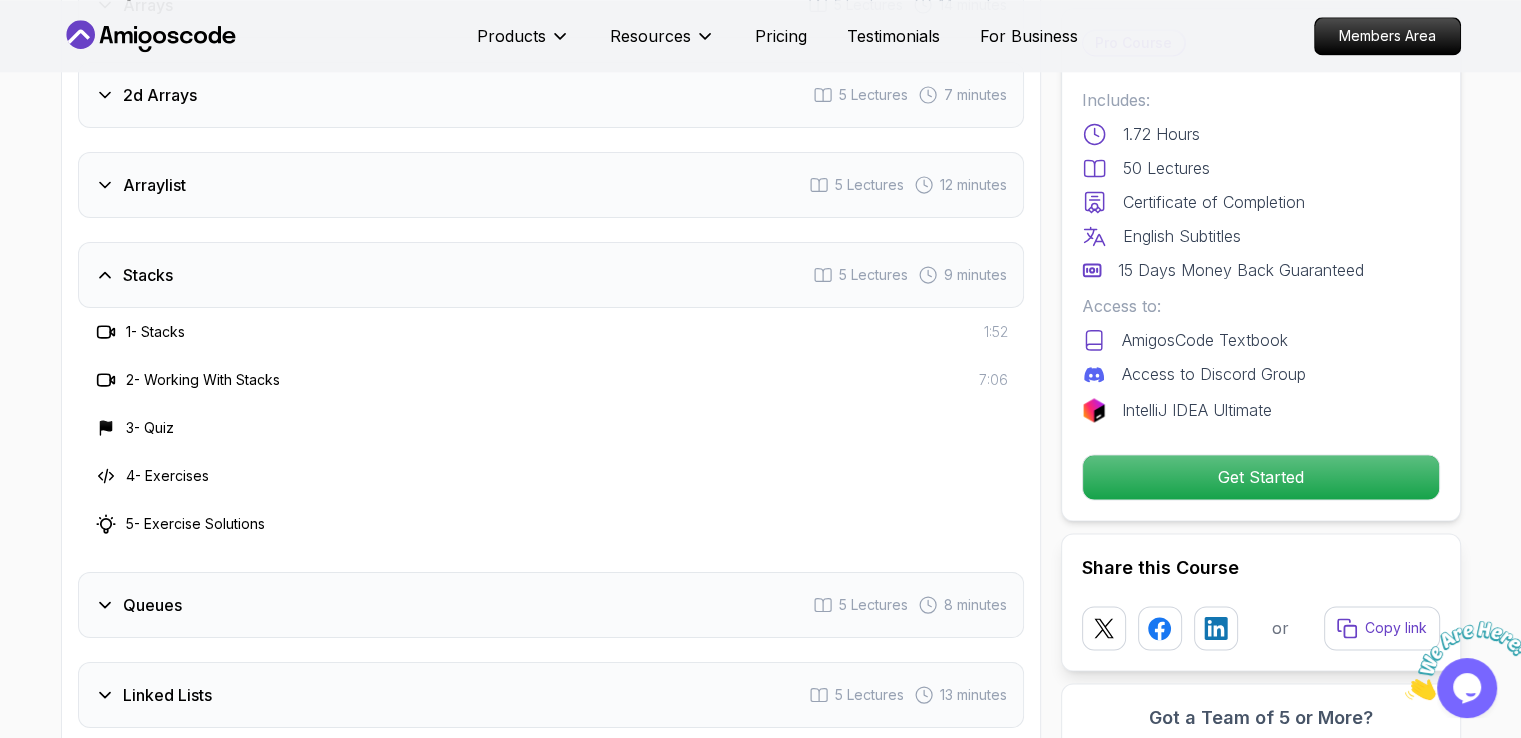 click on "Stacks" at bounding box center (148, 275) 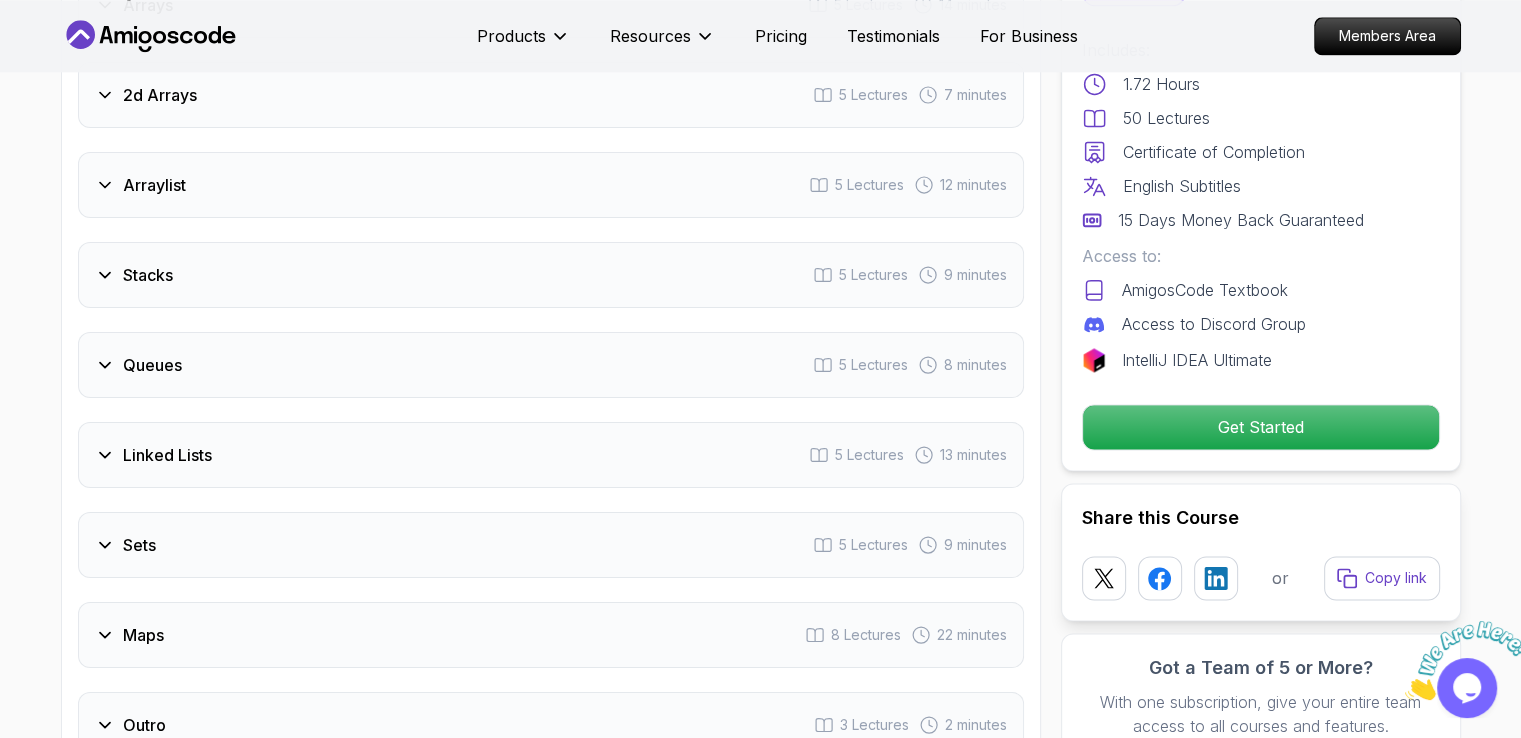 click on "Arraylist" at bounding box center (154, 185) 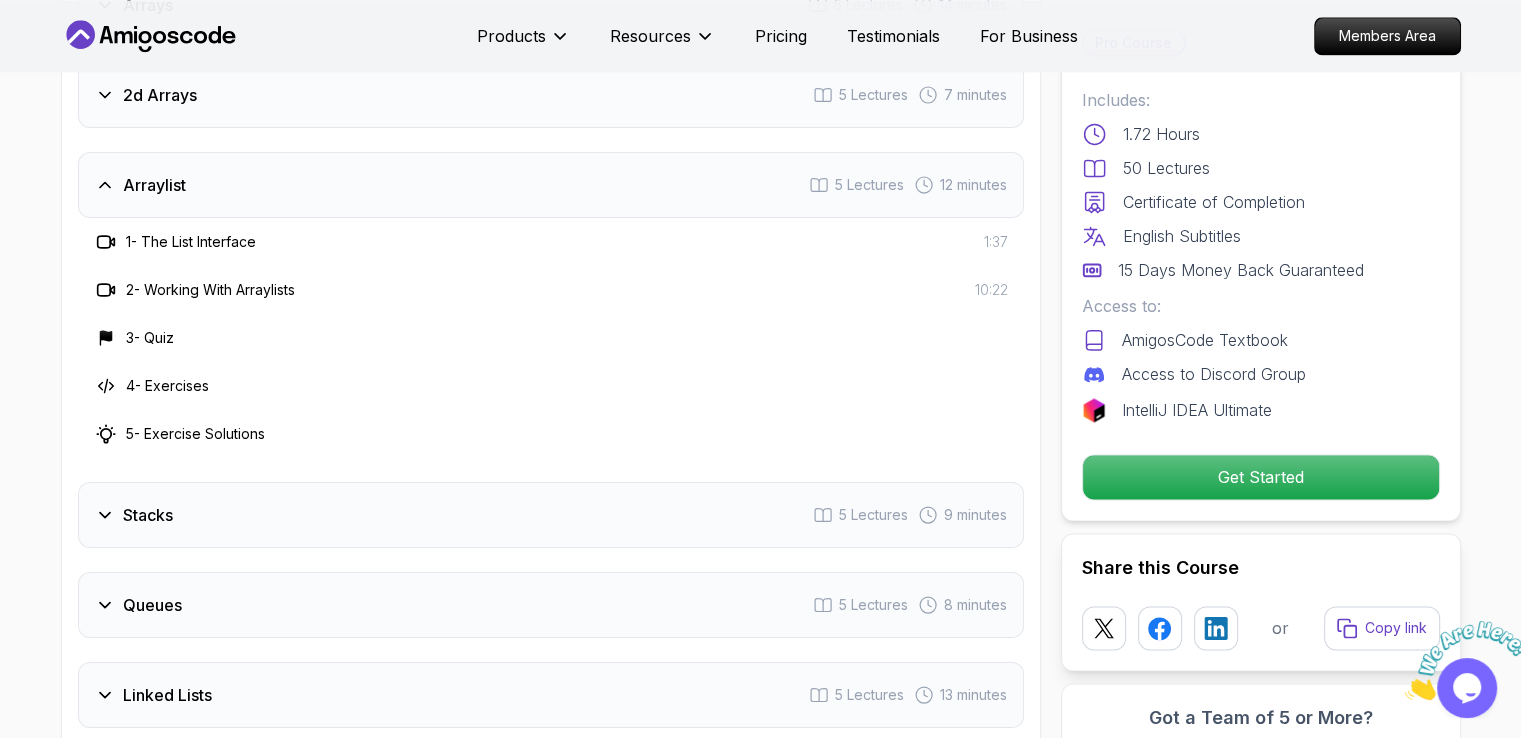click on "Arraylist" at bounding box center (154, 185) 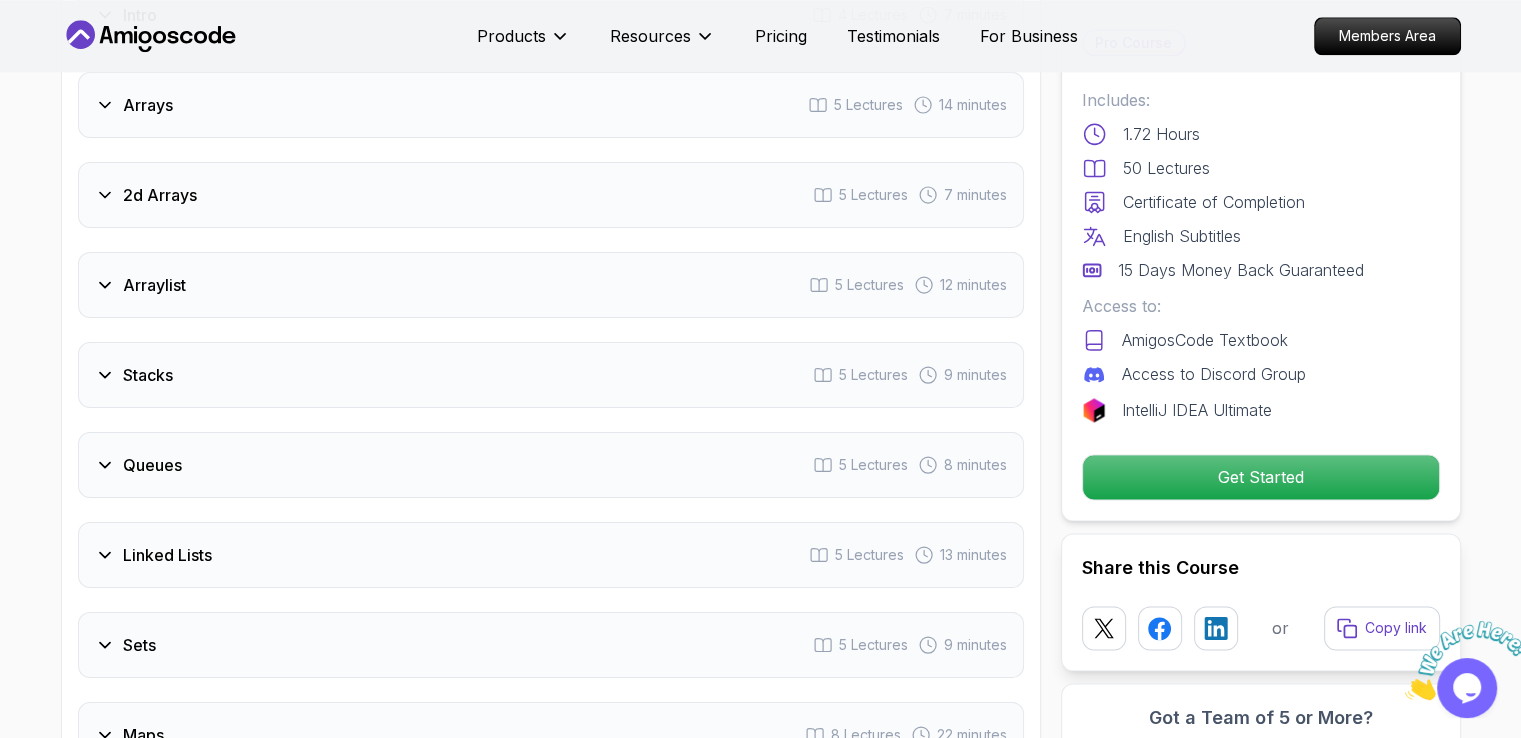 scroll, scrollTop: 2708, scrollLeft: 0, axis: vertical 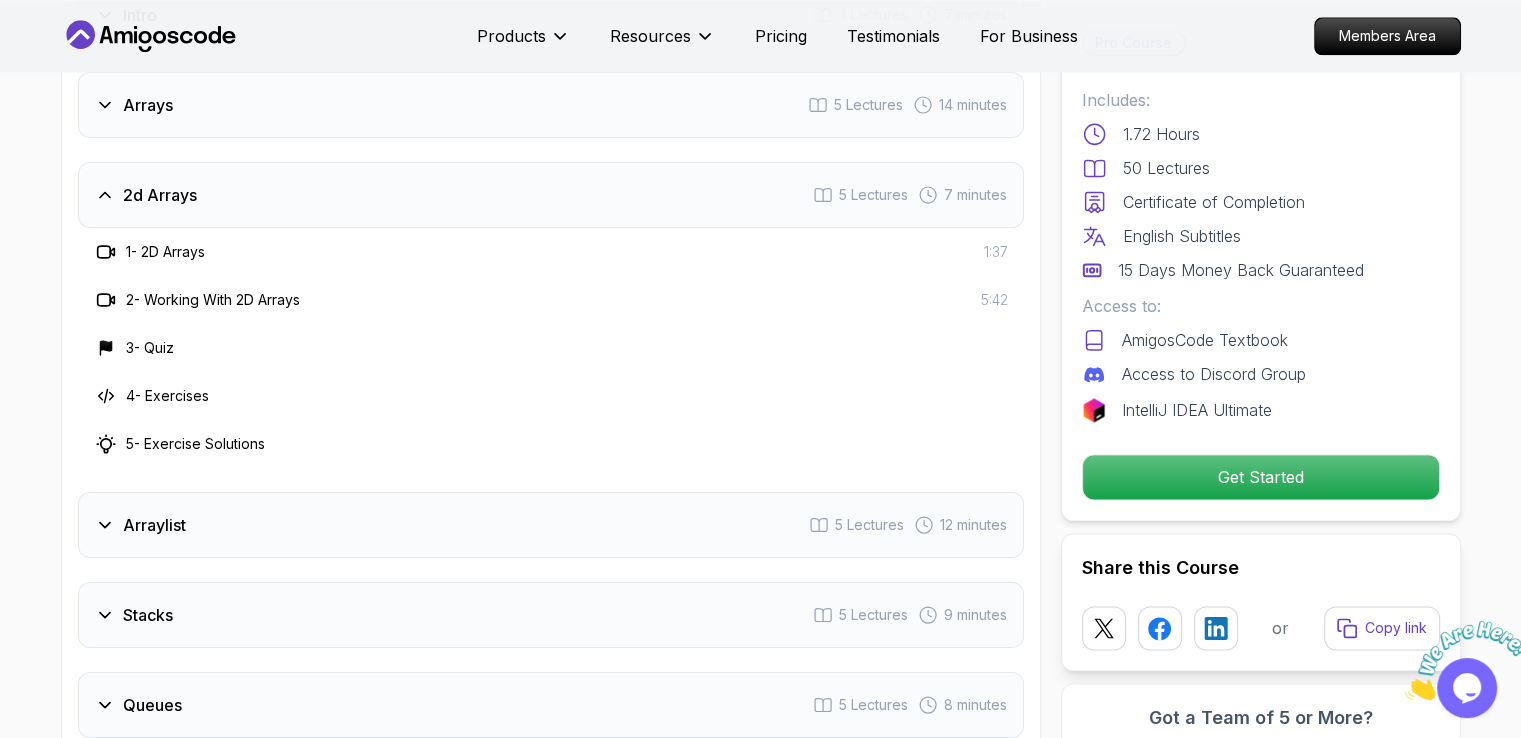 click on "2d Arrays" at bounding box center [160, 195] 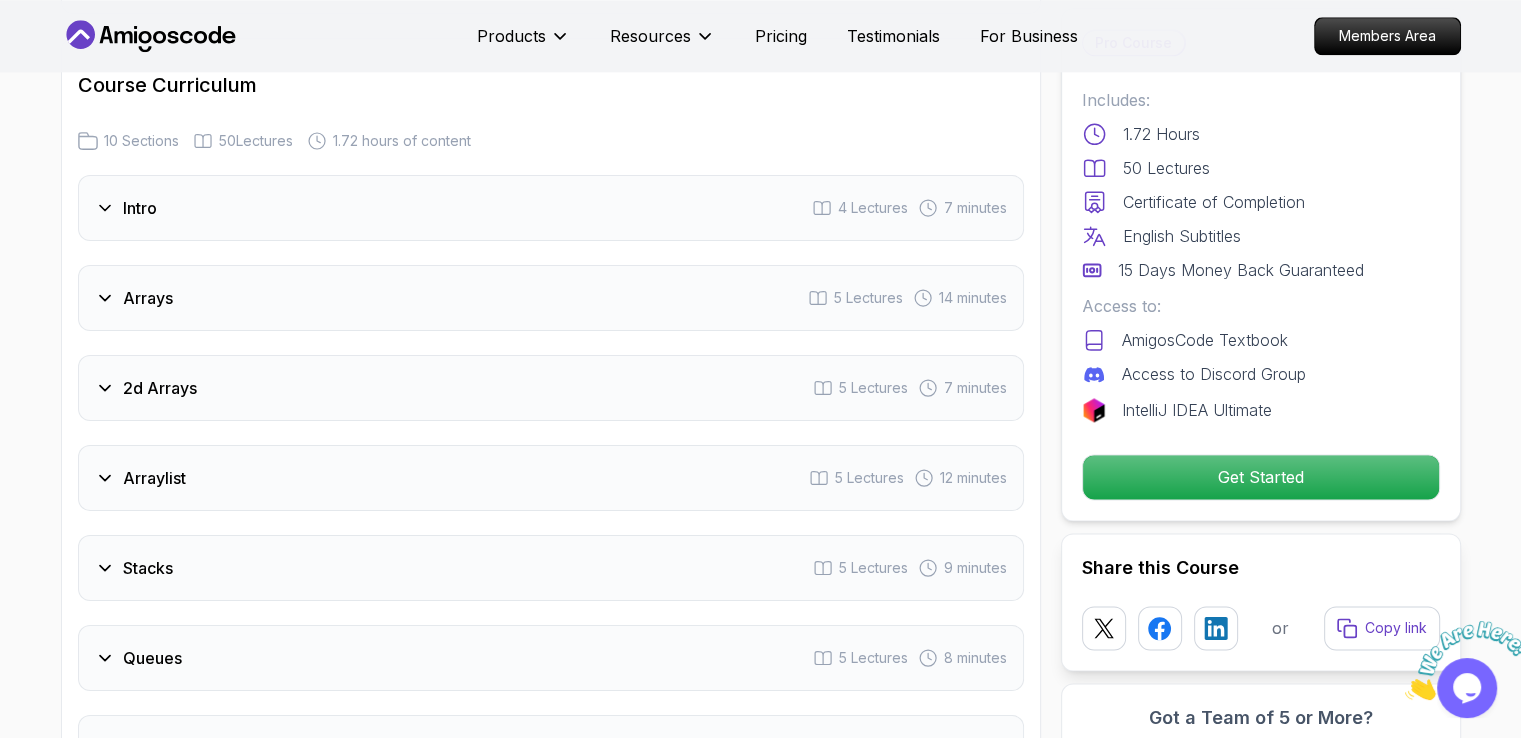 scroll, scrollTop: 2508, scrollLeft: 0, axis: vertical 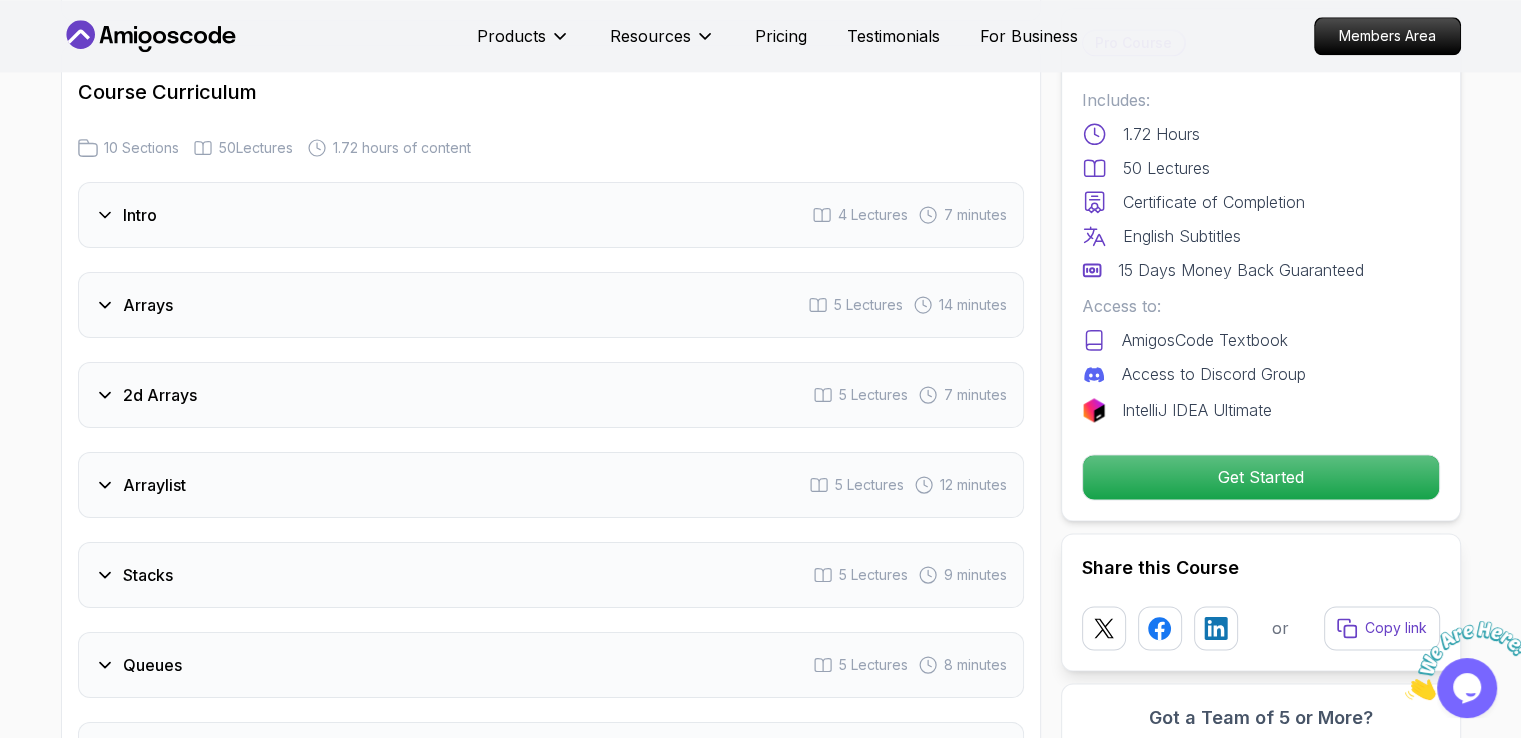 click on "Arrays" at bounding box center (148, 305) 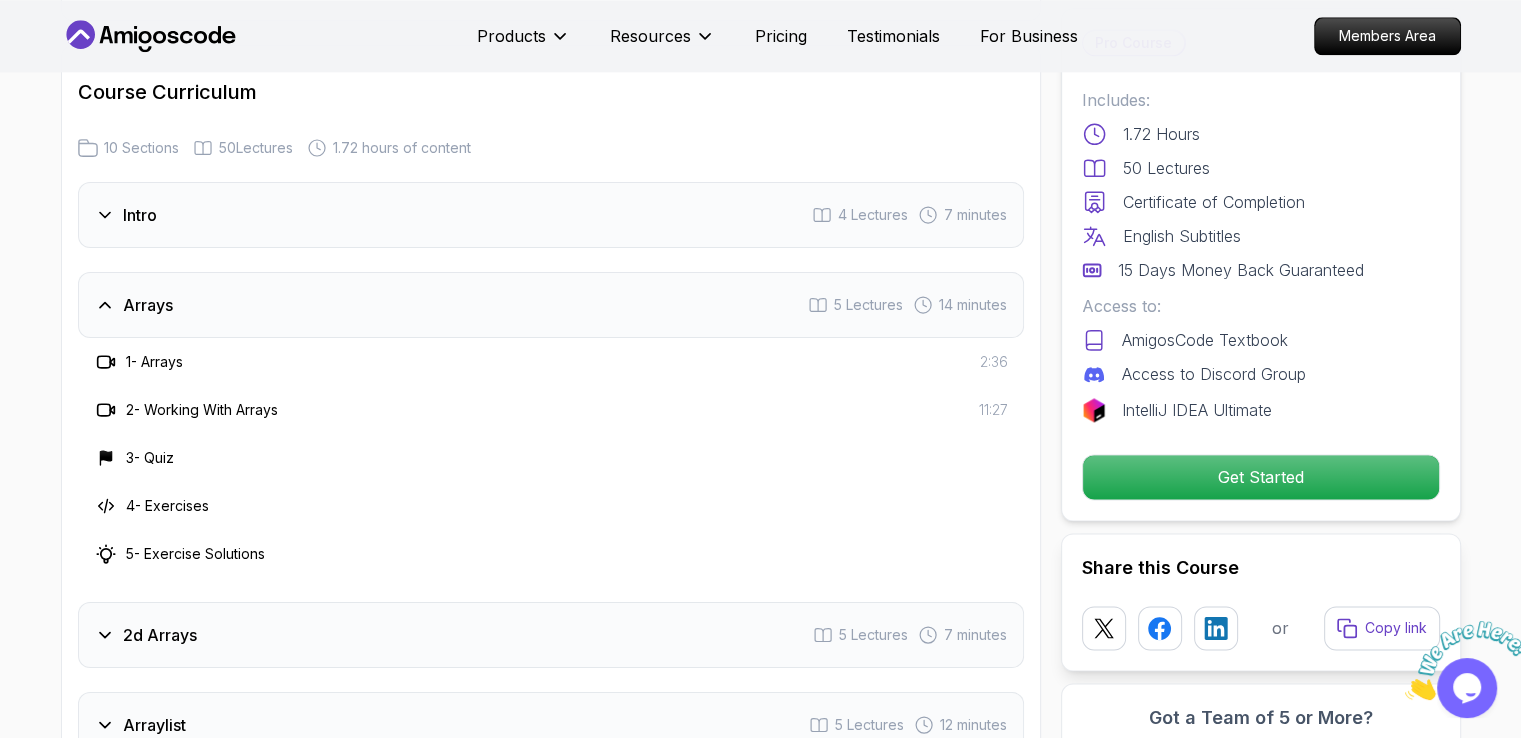 click on "Arrays" at bounding box center (148, 305) 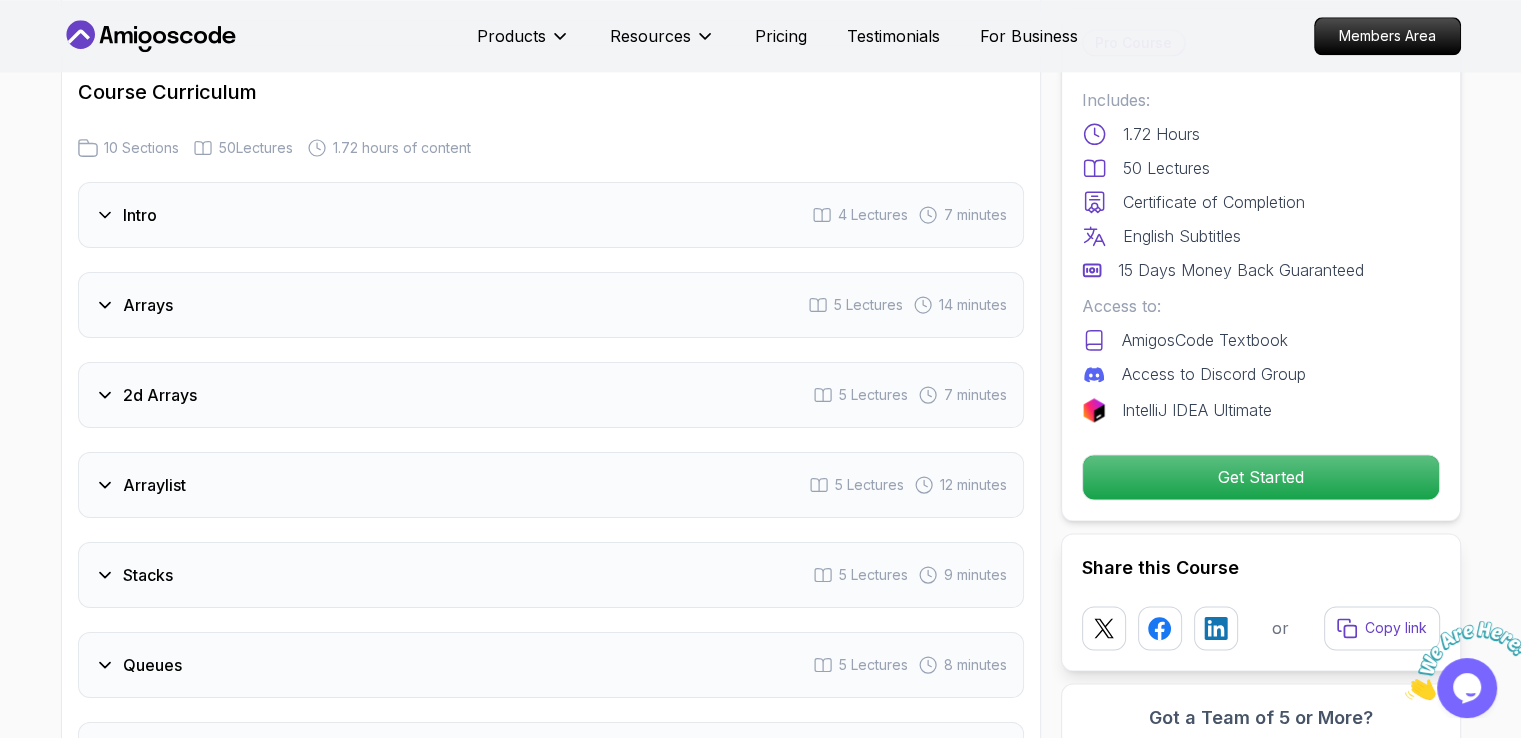 click on "Intro 4   Lectures     7 minutes" at bounding box center (551, 215) 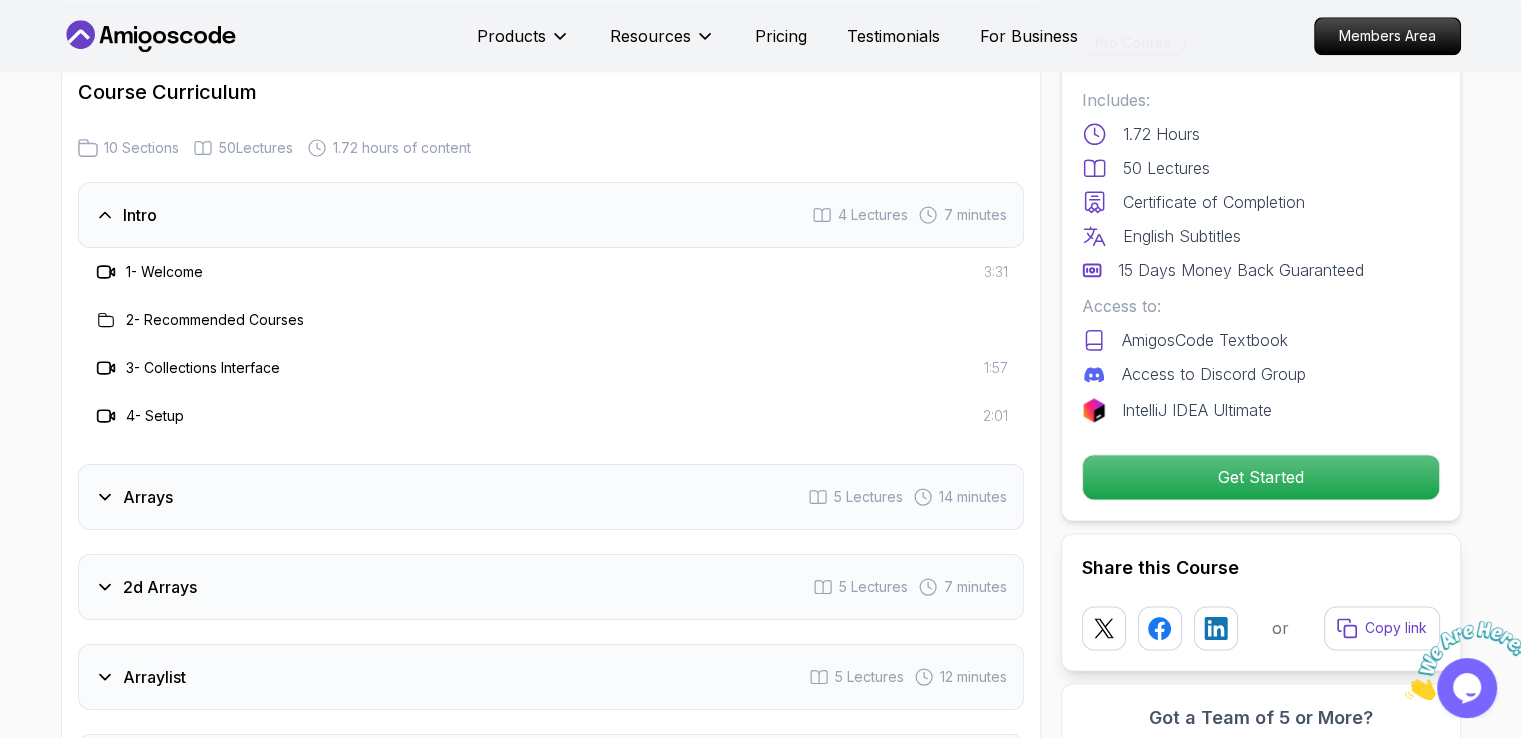click on "Intro 4   Lectures     7 minutes" at bounding box center [551, 215] 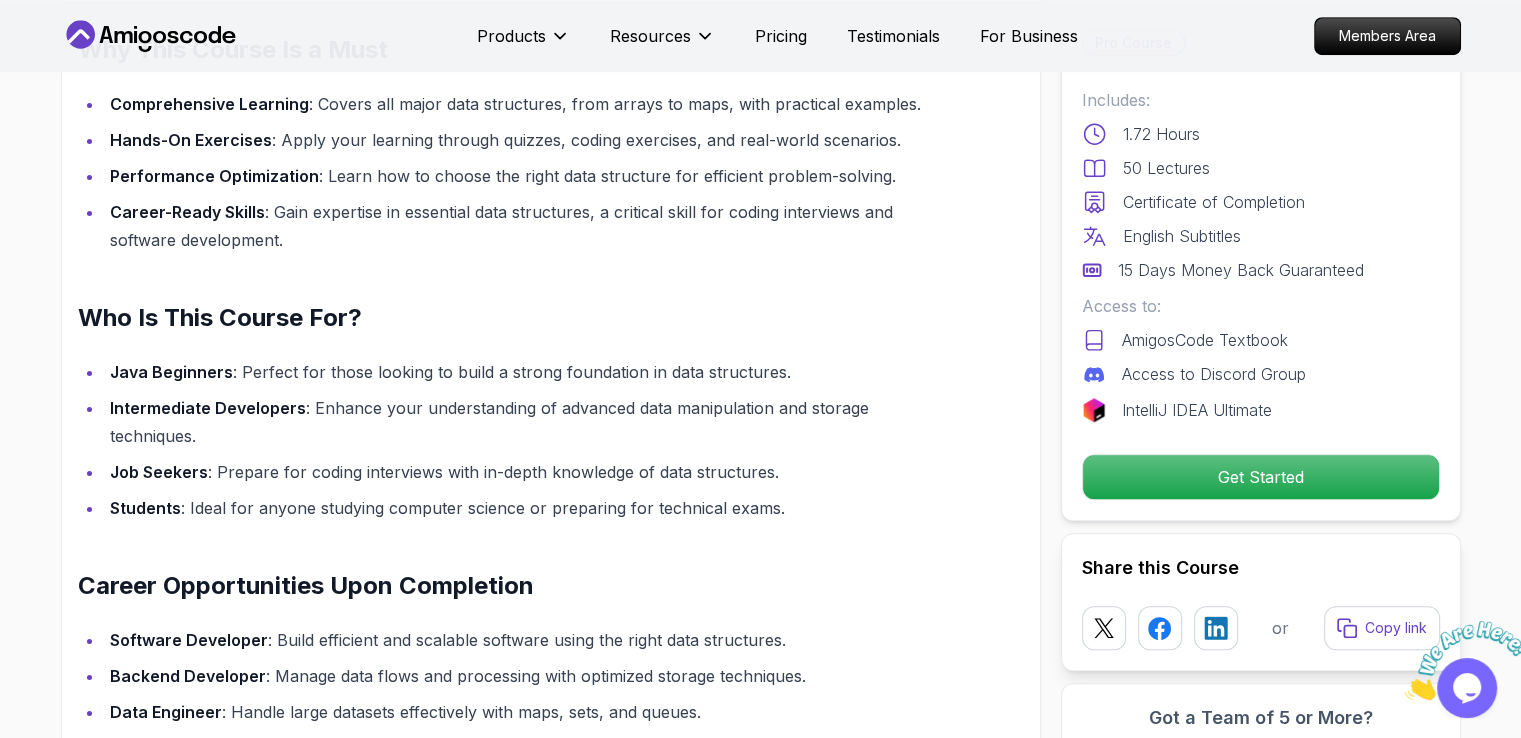 scroll, scrollTop: 1508, scrollLeft: 0, axis: vertical 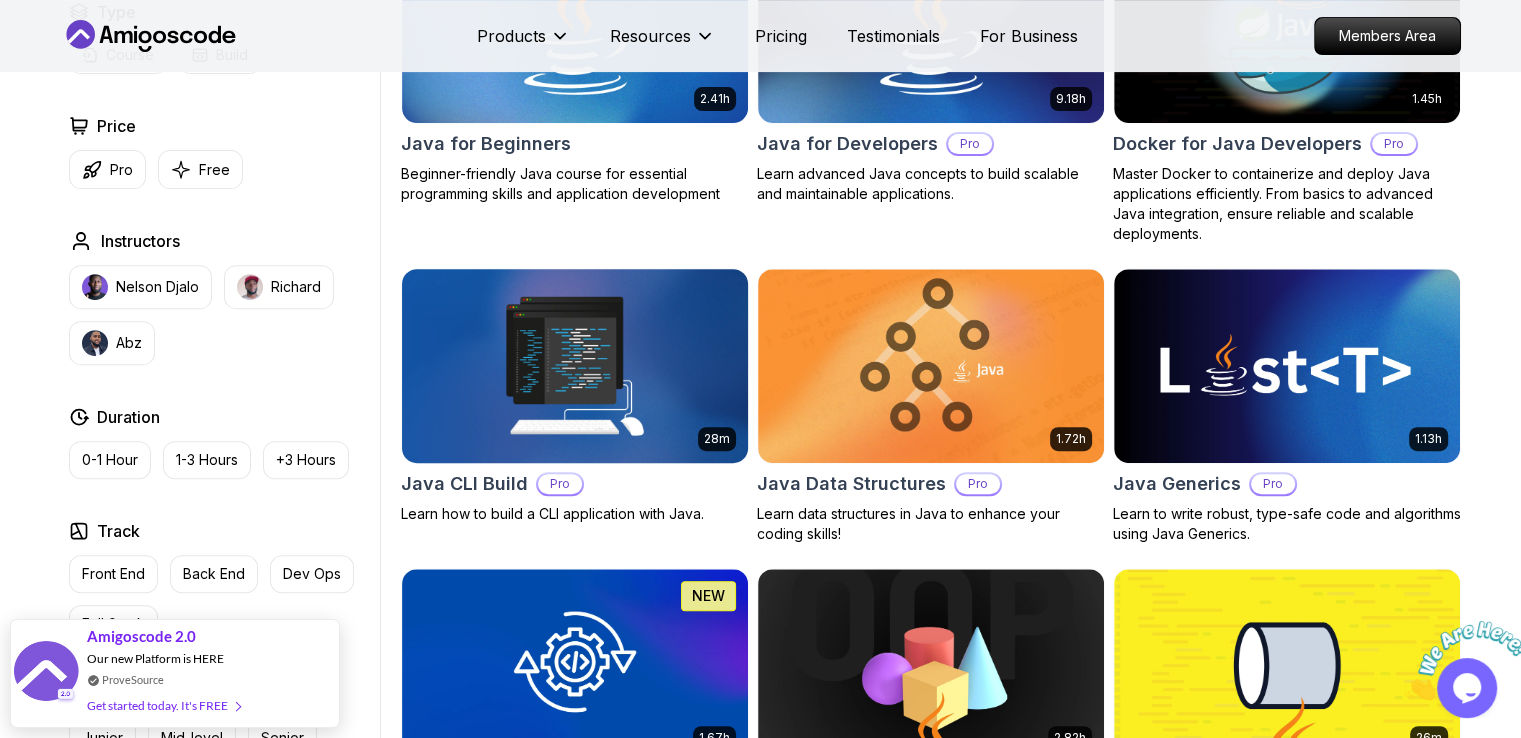 click at bounding box center [574, 365] 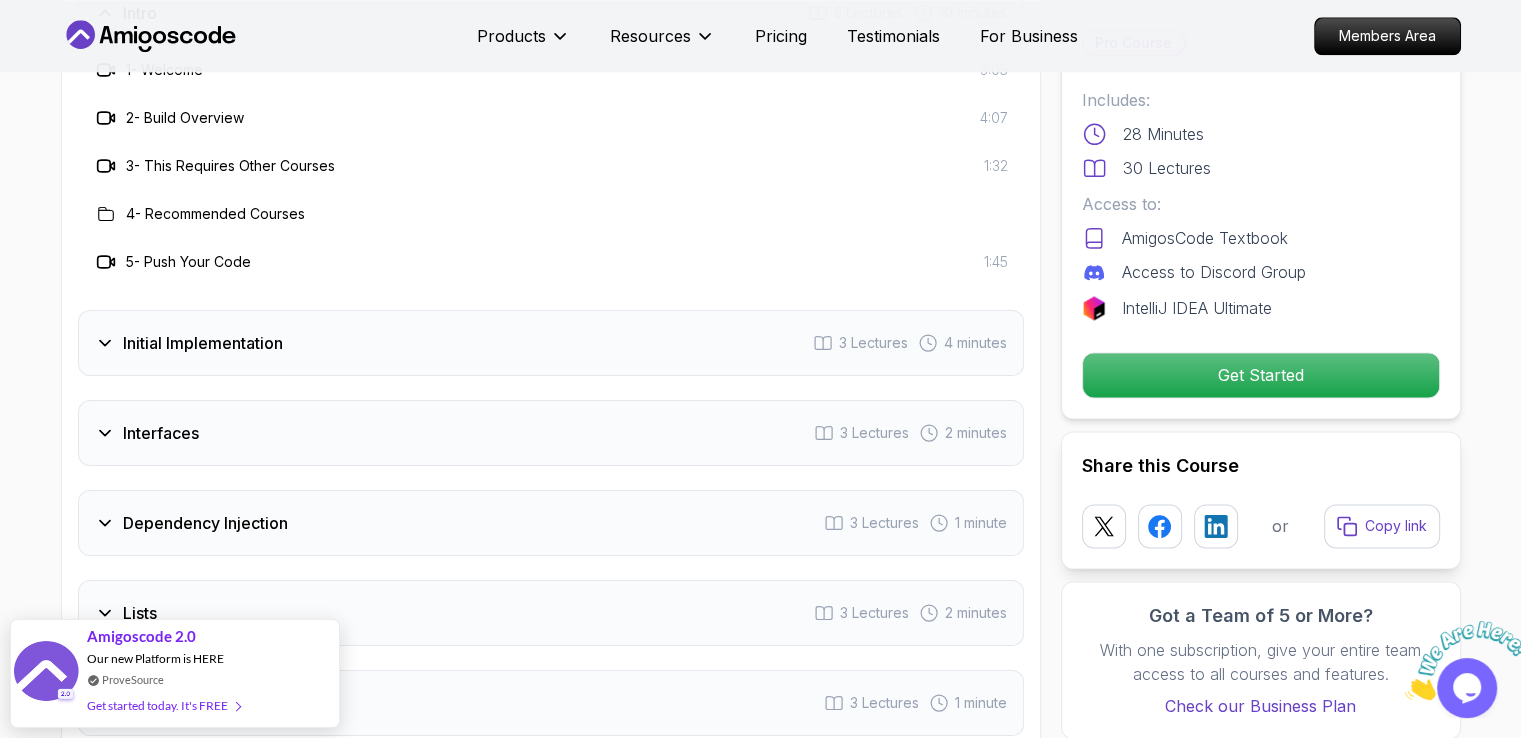 scroll, scrollTop: 2600, scrollLeft: 0, axis: vertical 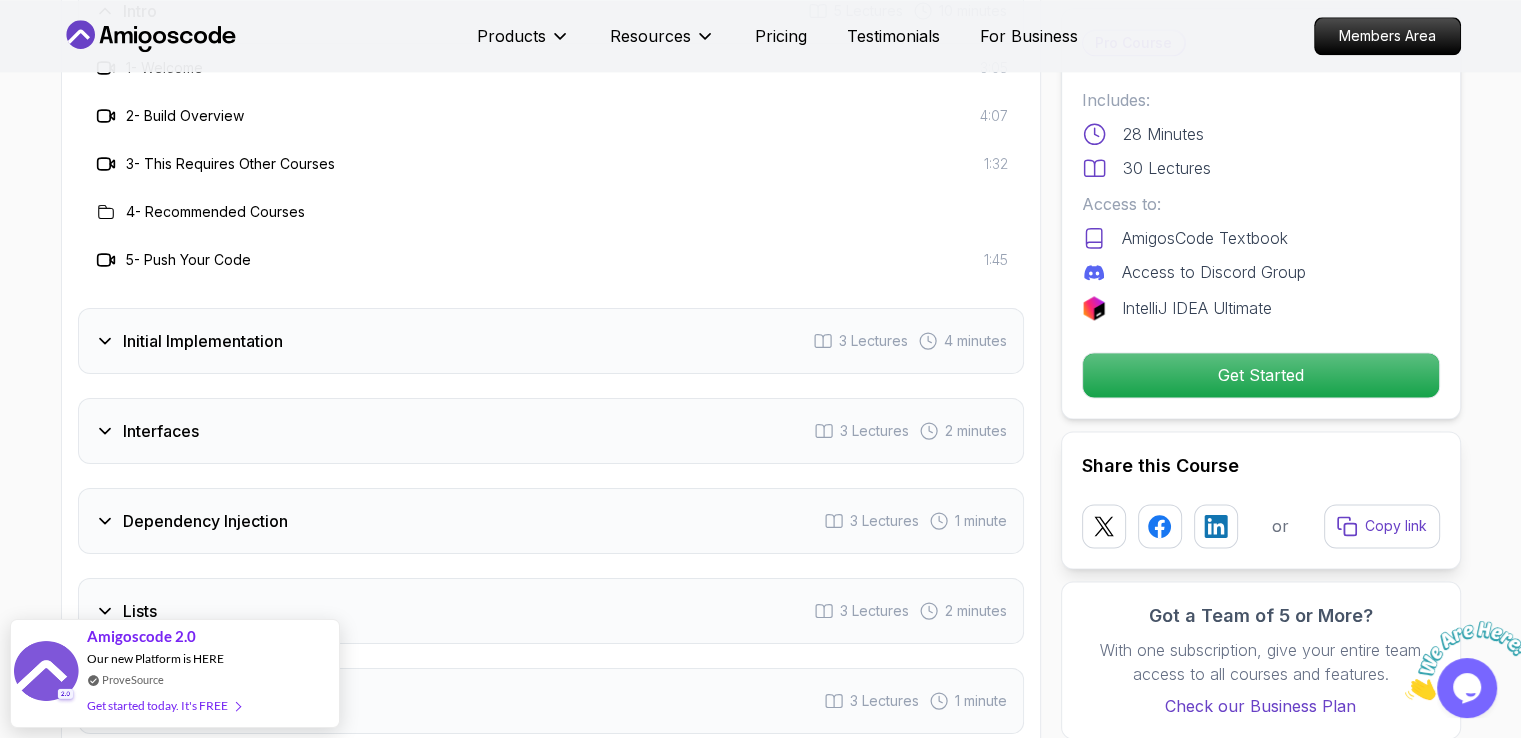 click on "Initial Implementation" at bounding box center (203, 341) 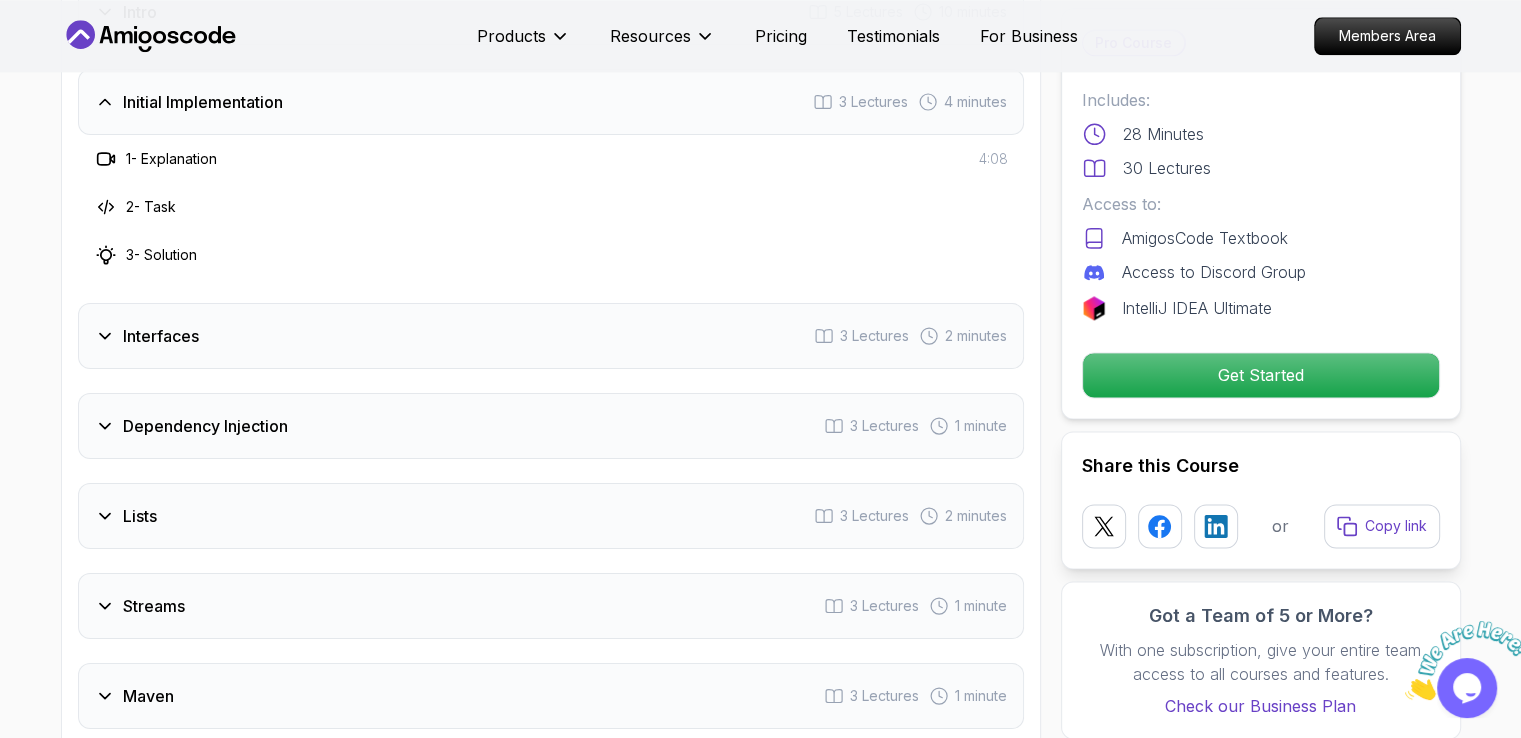 scroll, scrollTop: 2600, scrollLeft: 0, axis: vertical 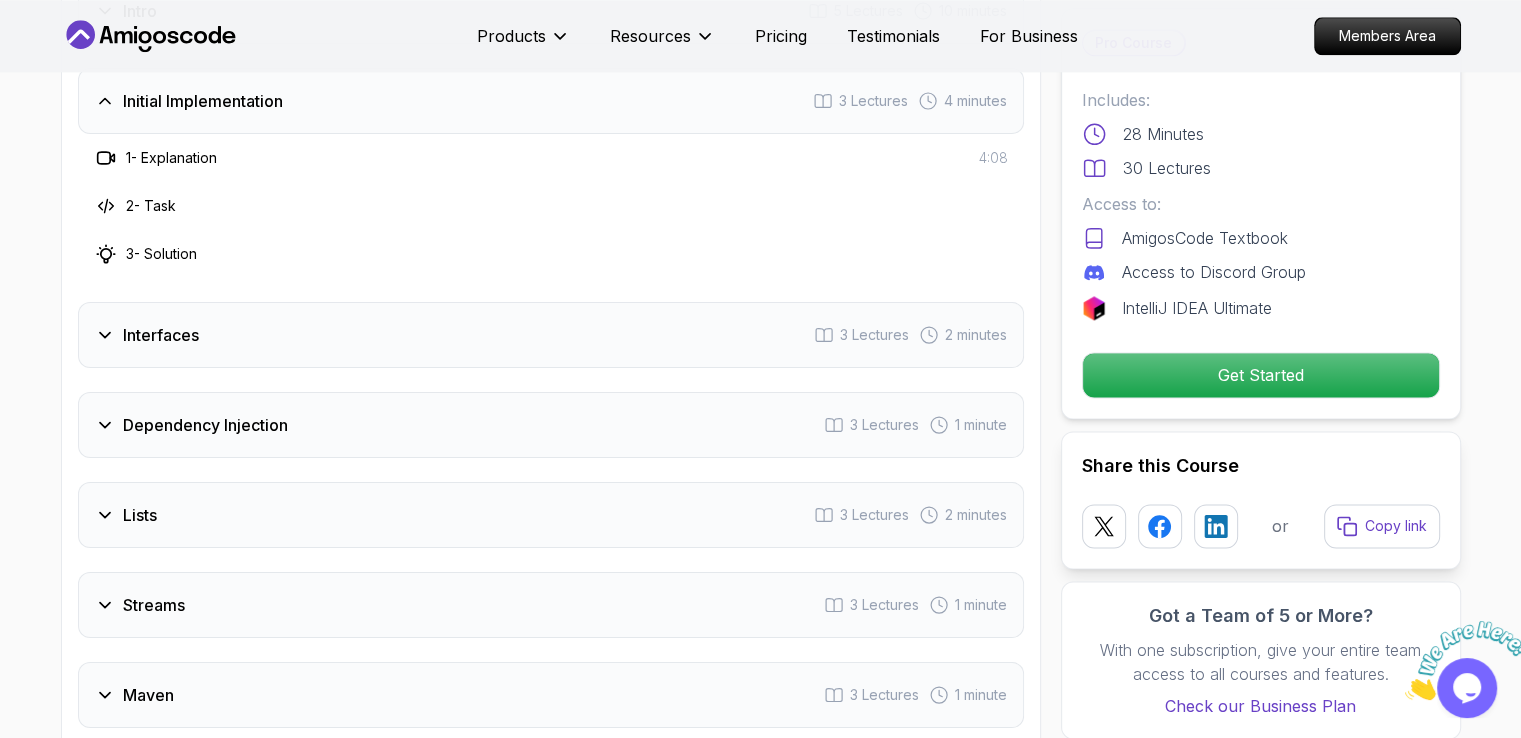 click on "Interfaces" at bounding box center [161, 335] 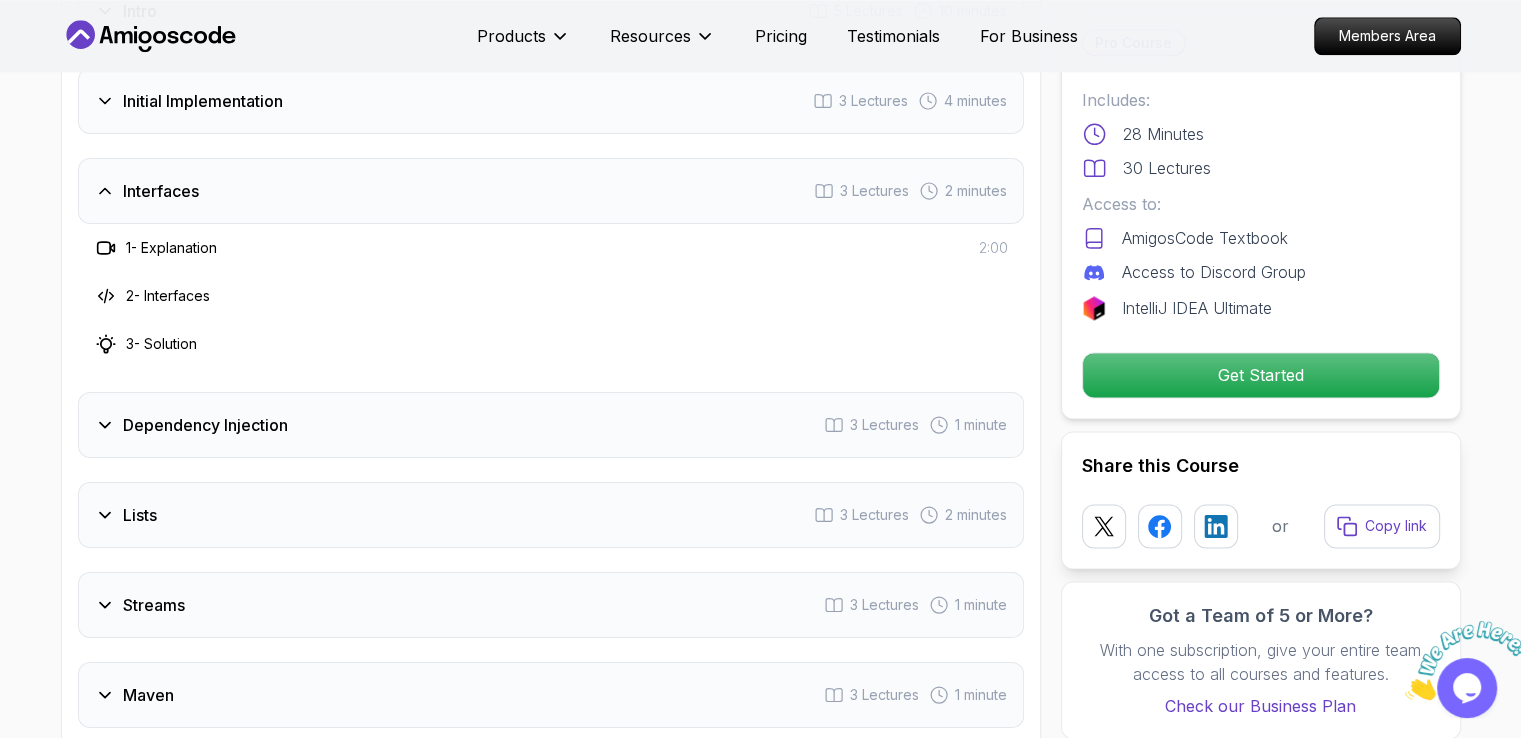click on "Dependency Injection" at bounding box center (205, 425) 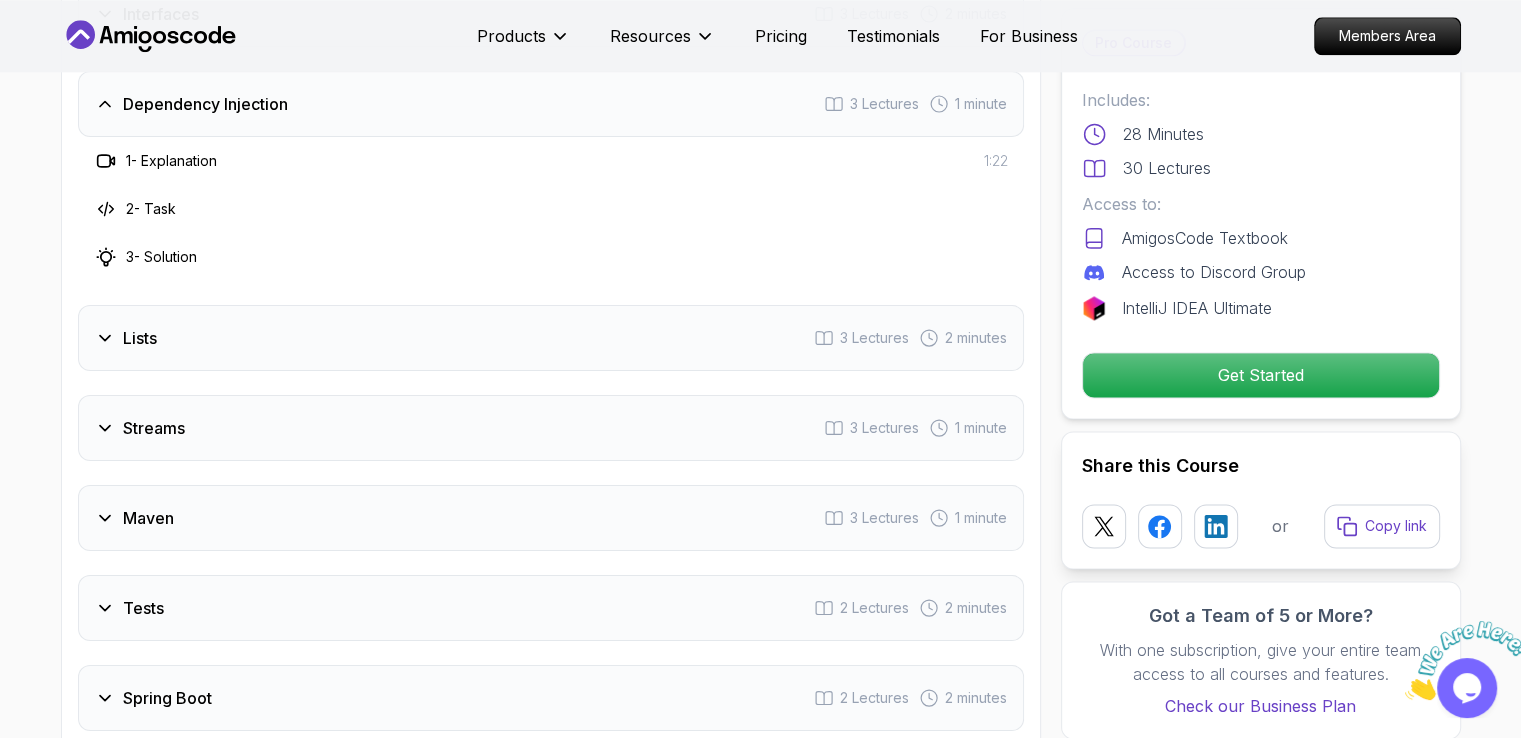 scroll, scrollTop: 2800, scrollLeft: 0, axis: vertical 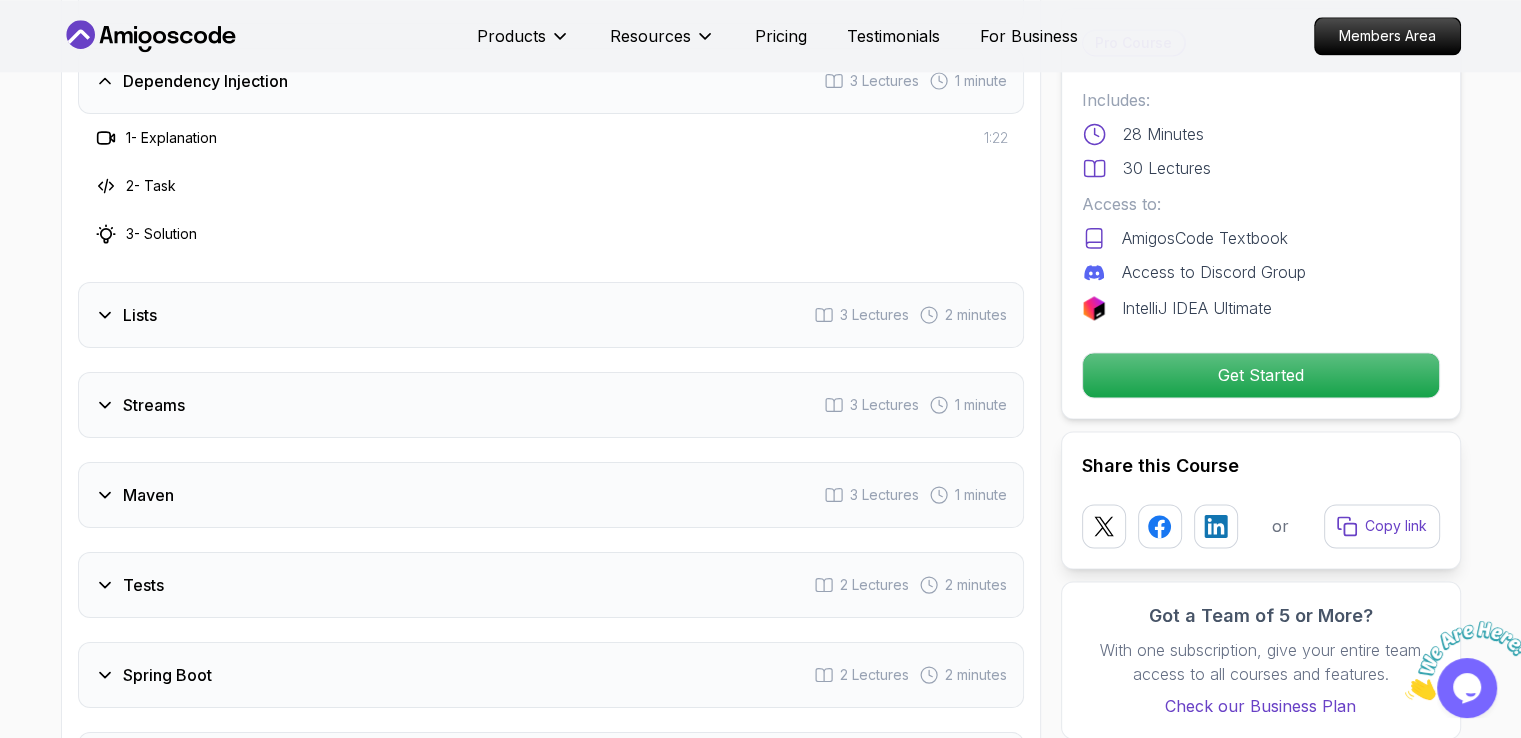 click on "Lists 3   Lectures     2 minutes" at bounding box center [551, 315] 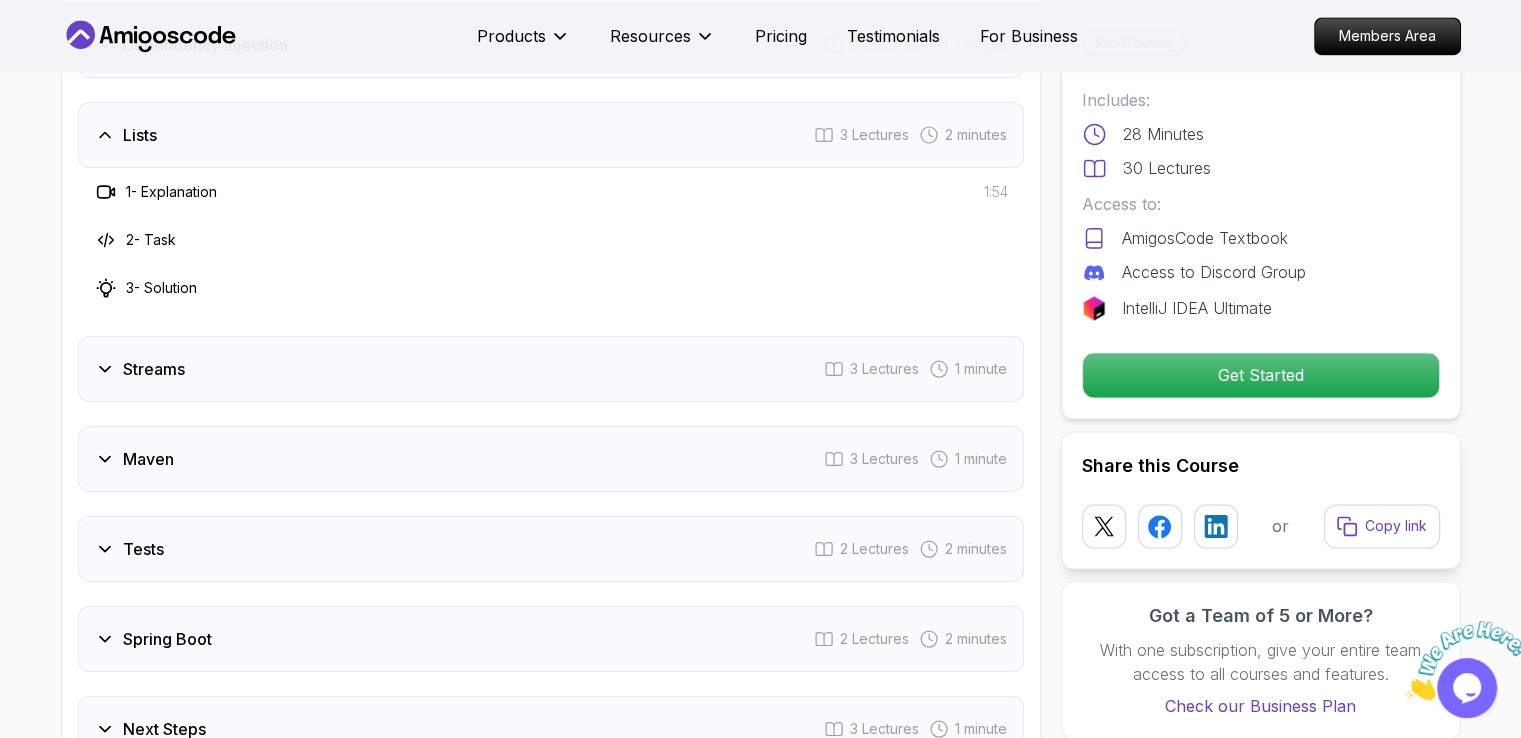 scroll, scrollTop: 2900, scrollLeft: 0, axis: vertical 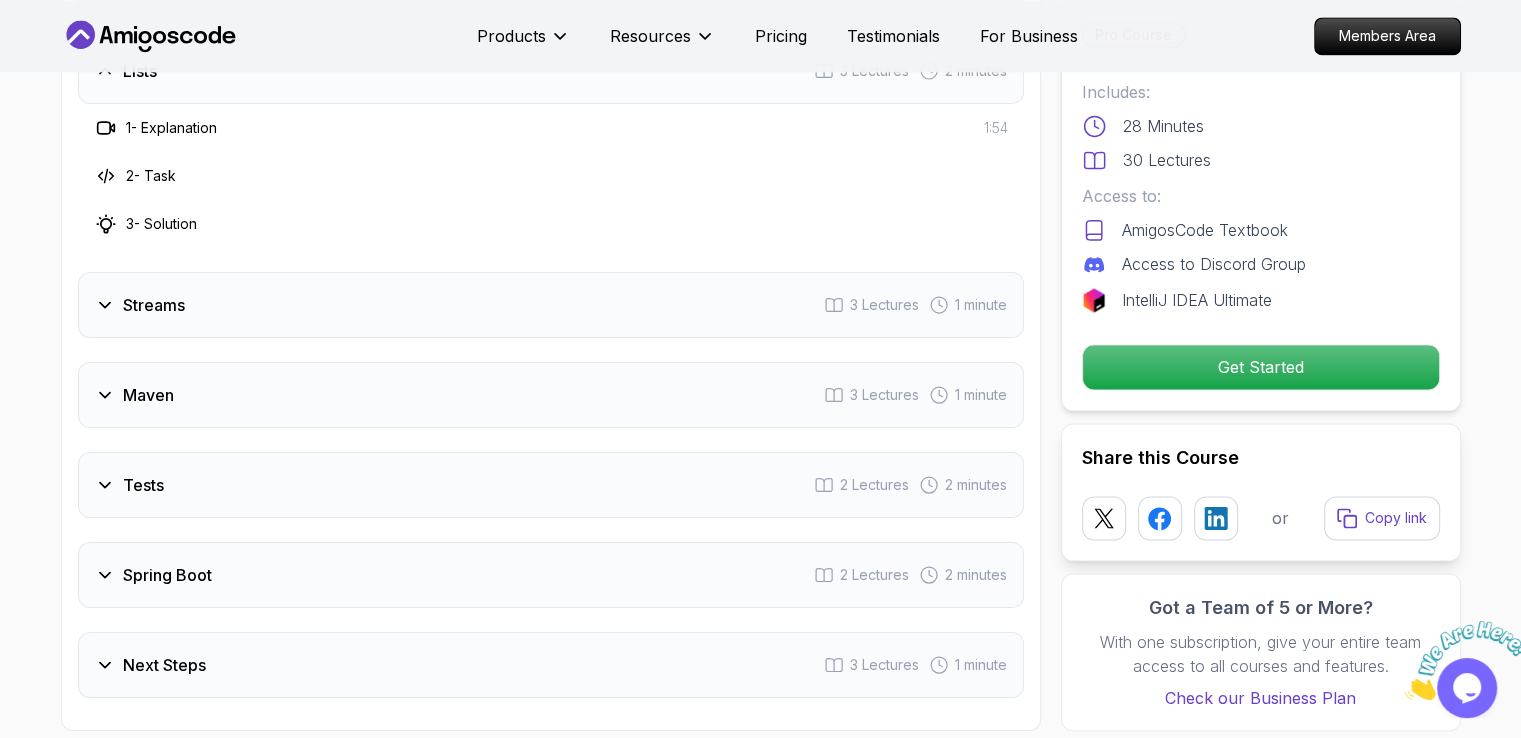 click on "Streams 3   Lectures     1 minute" at bounding box center (551, 305) 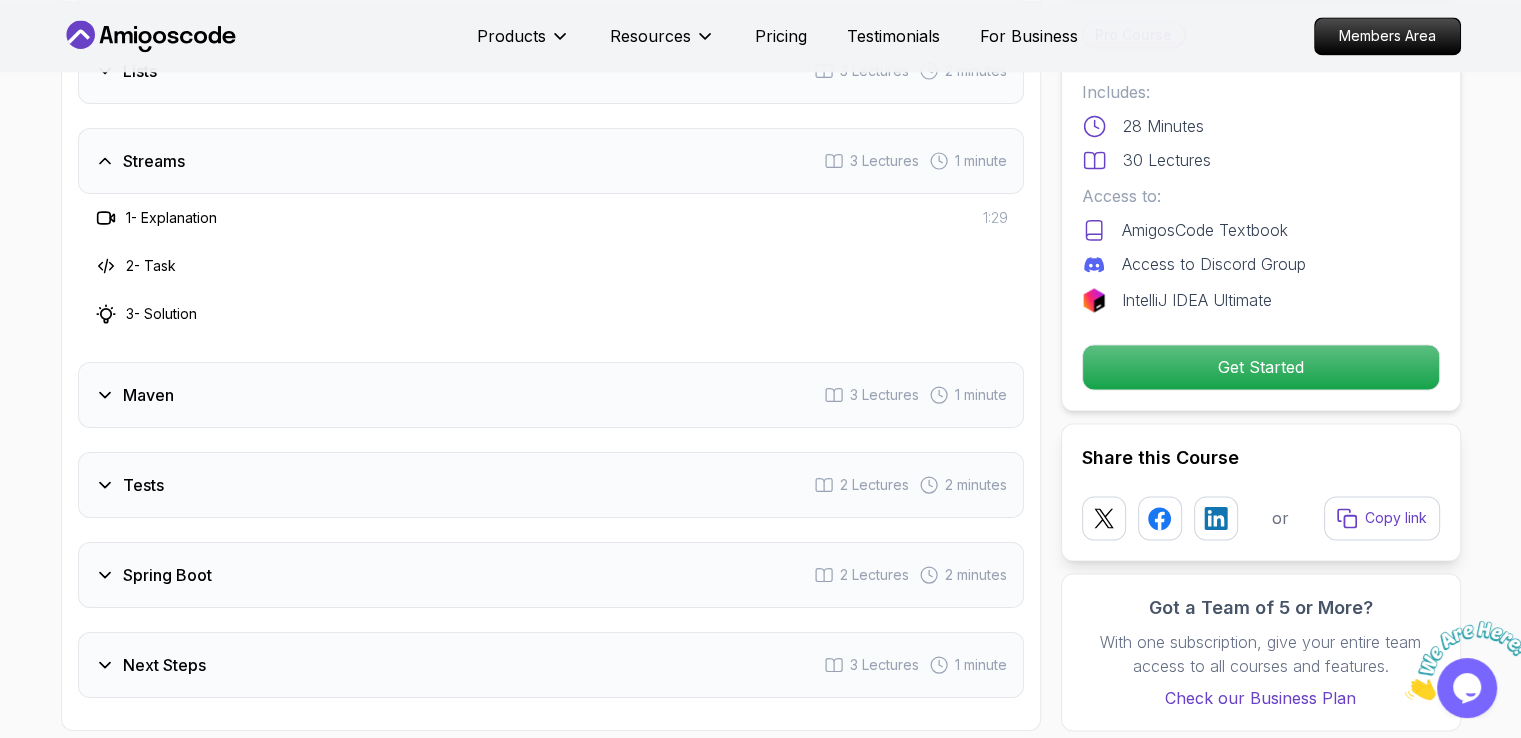 click on "Maven 3   Lectures     1 minute" at bounding box center [551, 395] 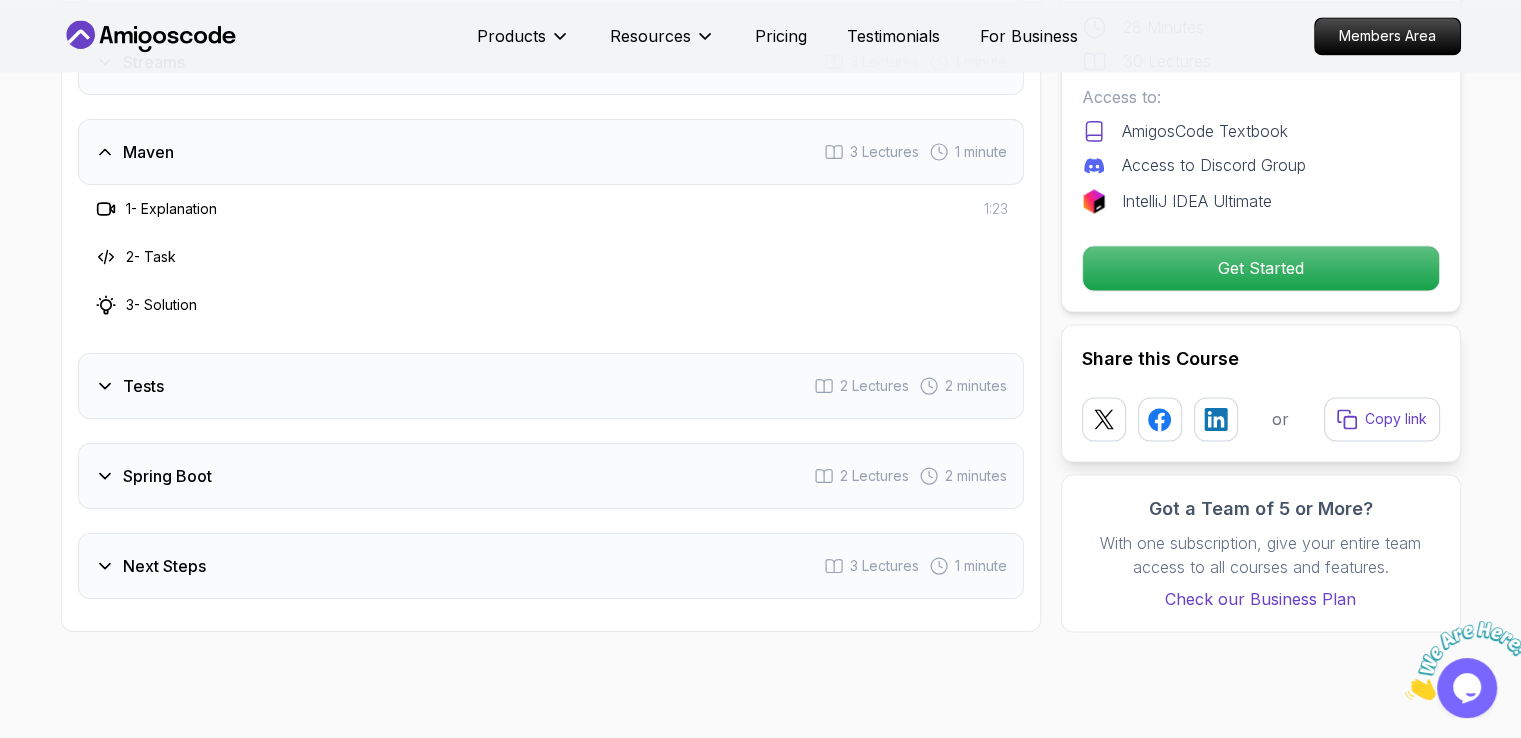 scroll, scrollTop: 3000, scrollLeft: 0, axis: vertical 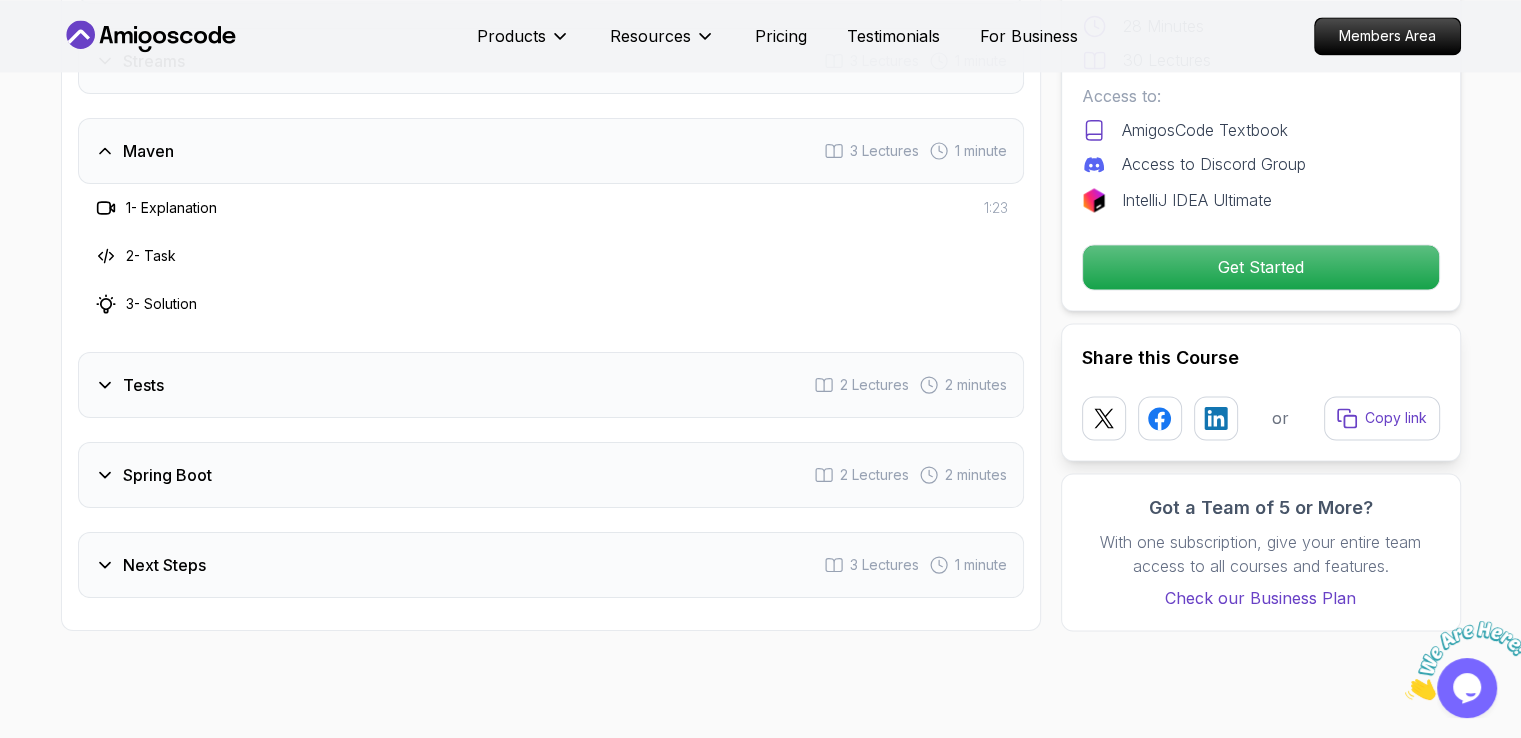 click on "Tests 2   Lectures     2 minutes" at bounding box center [551, 385] 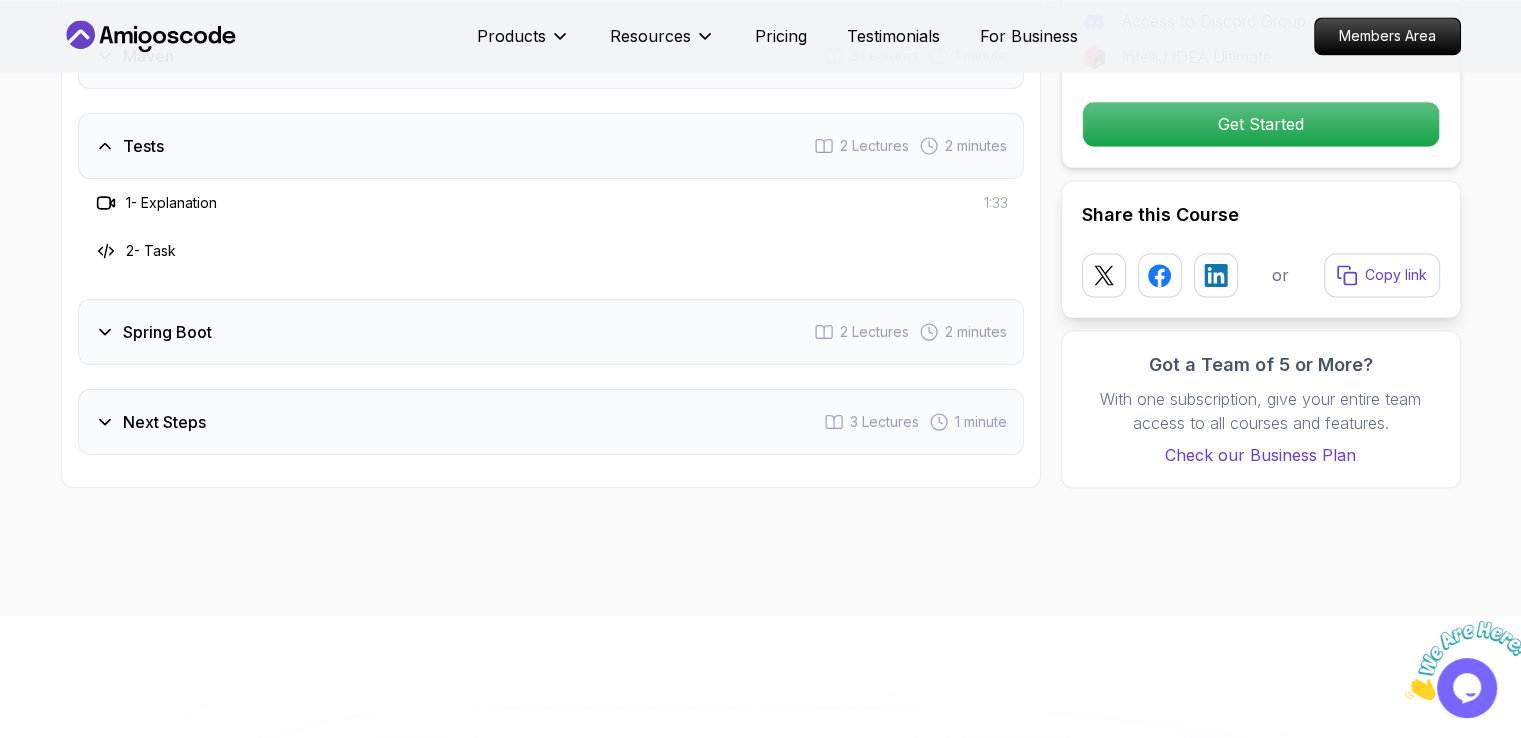 scroll, scrollTop: 3100, scrollLeft: 0, axis: vertical 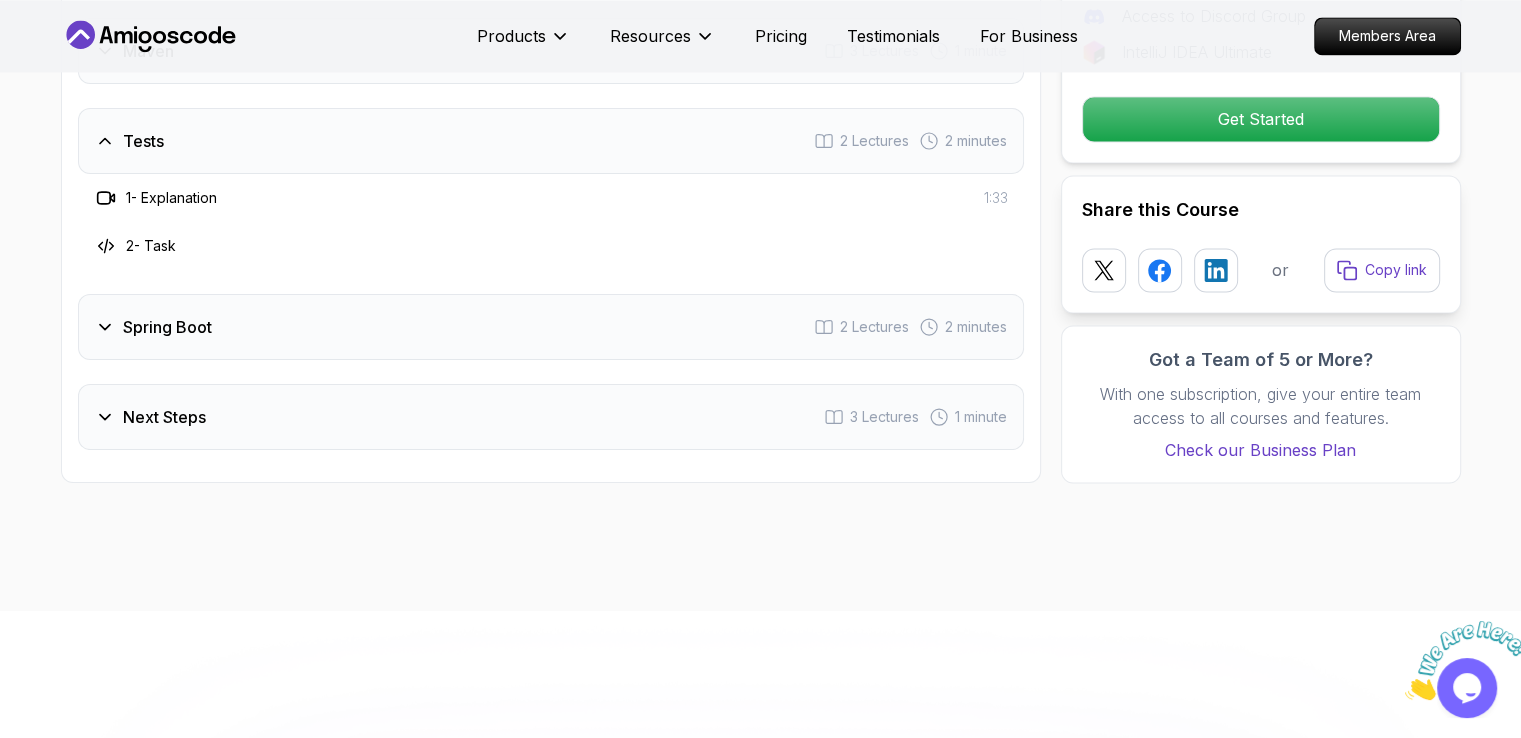 click on "Spring Boot 2   Lectures     2 minutes" at bounding box center [551, 327] 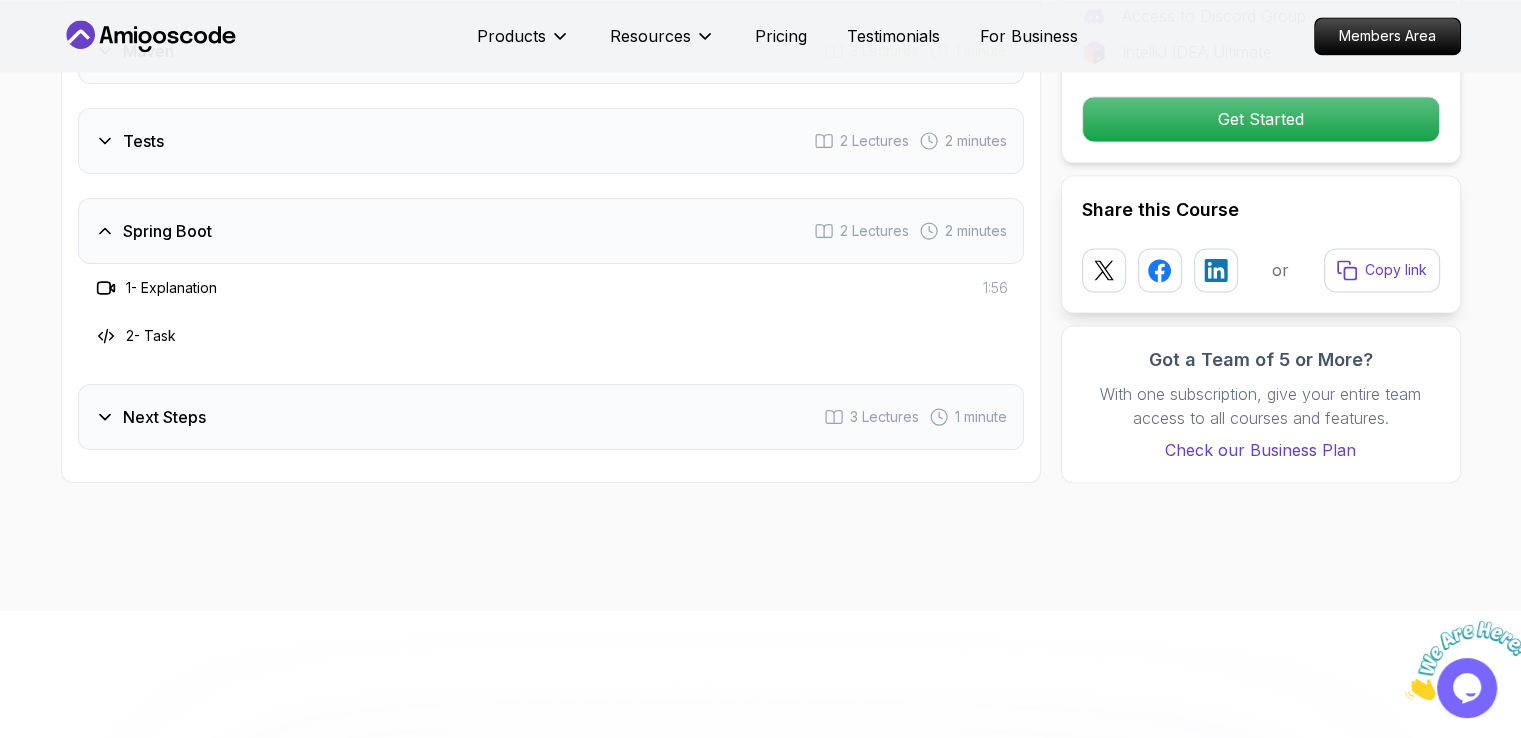 click on "Next Steps" at bounding box center (164, 417) 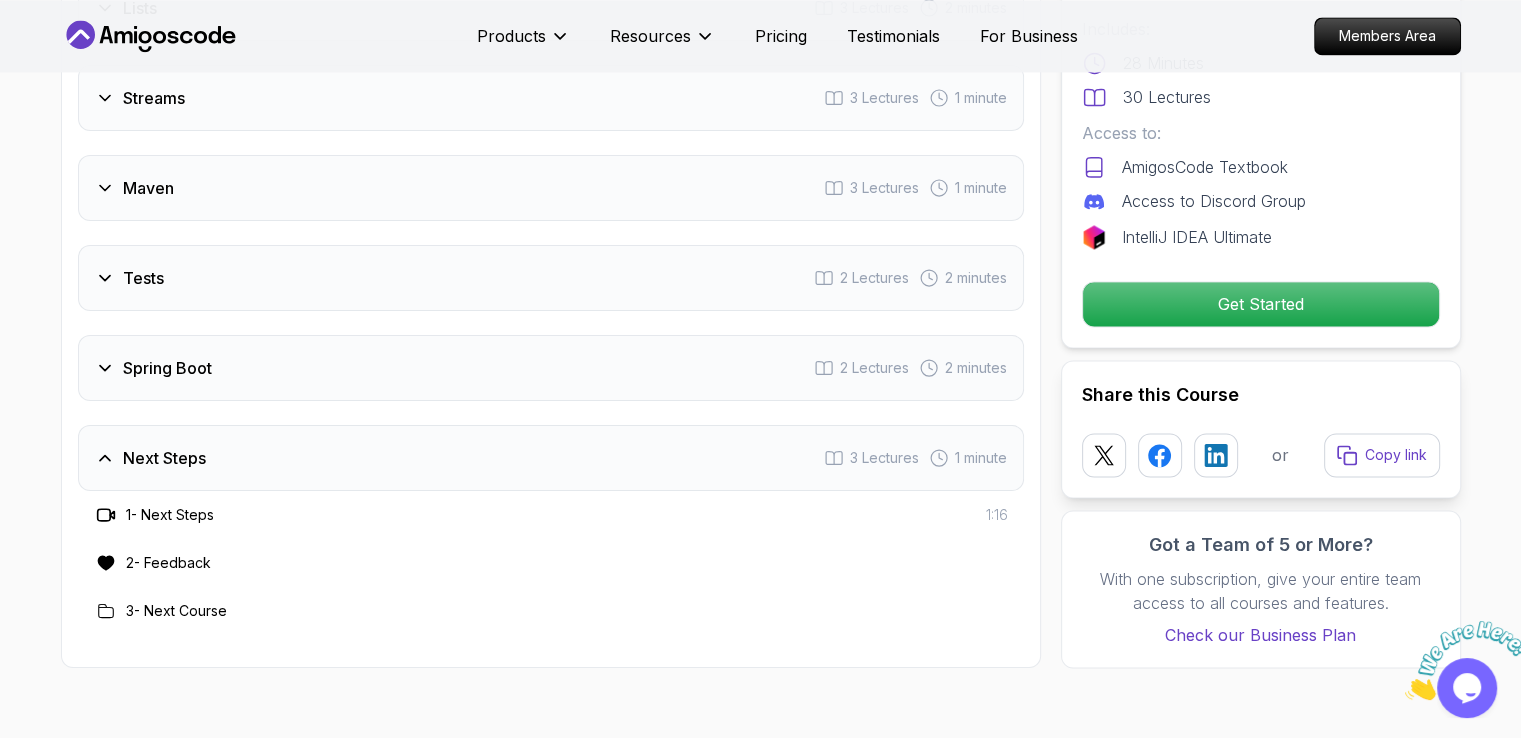 scroll, scrollTop: 3000, scrollLeft: 0, axis: vertical 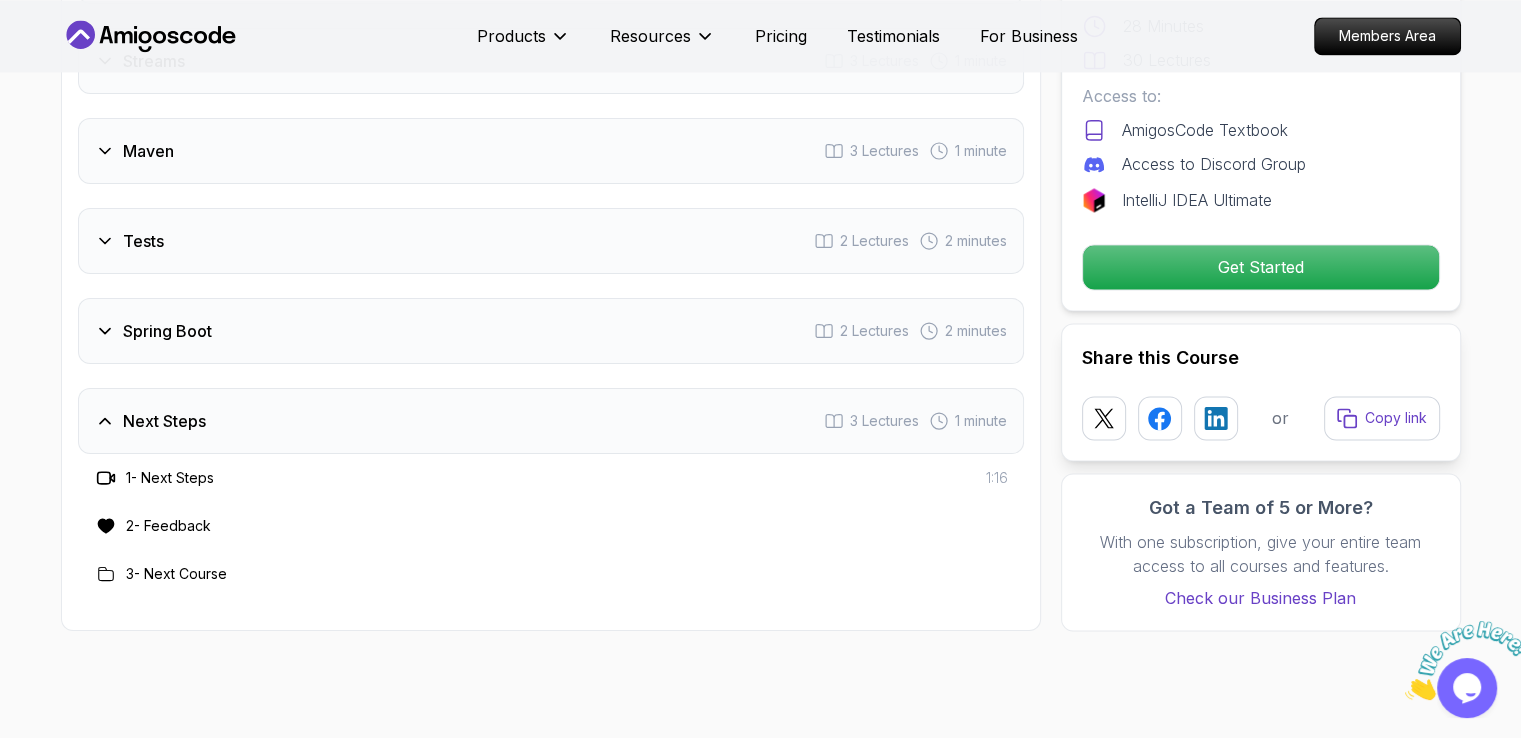 click on "Next Steps" at bounding box center [164, 421] 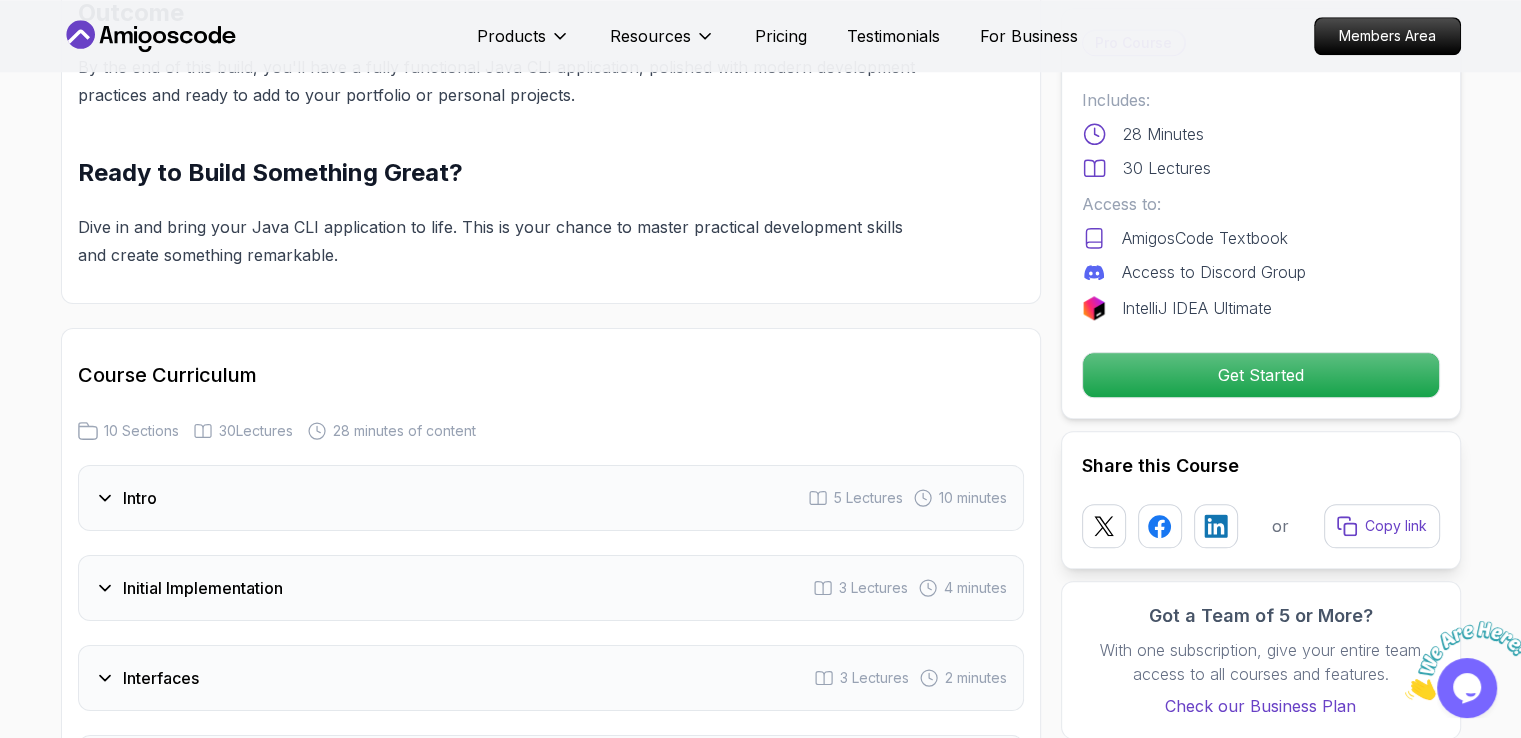 scroll, scrollTop: 2100, scrollLeft: 0, axis: vertical 